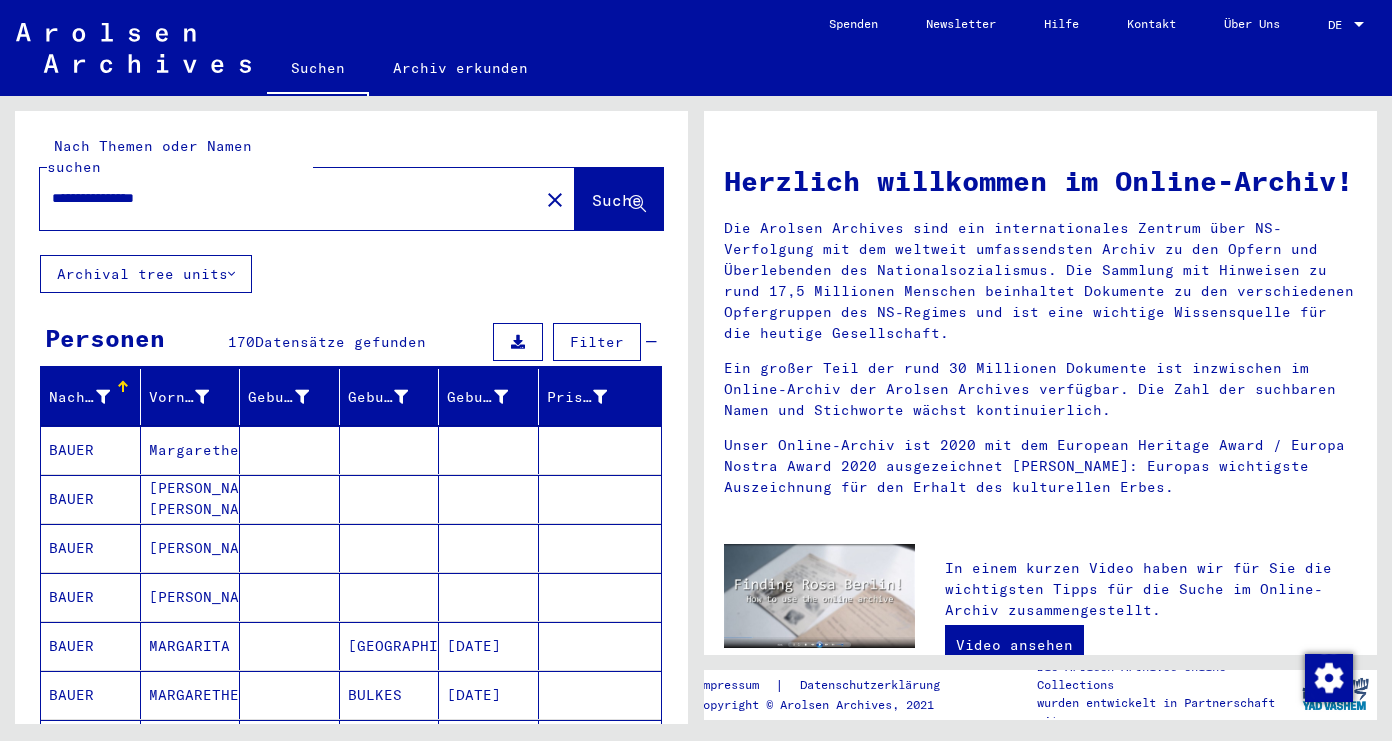 scroll, scrollTop: 0, scrollLeft: 0, axis: both 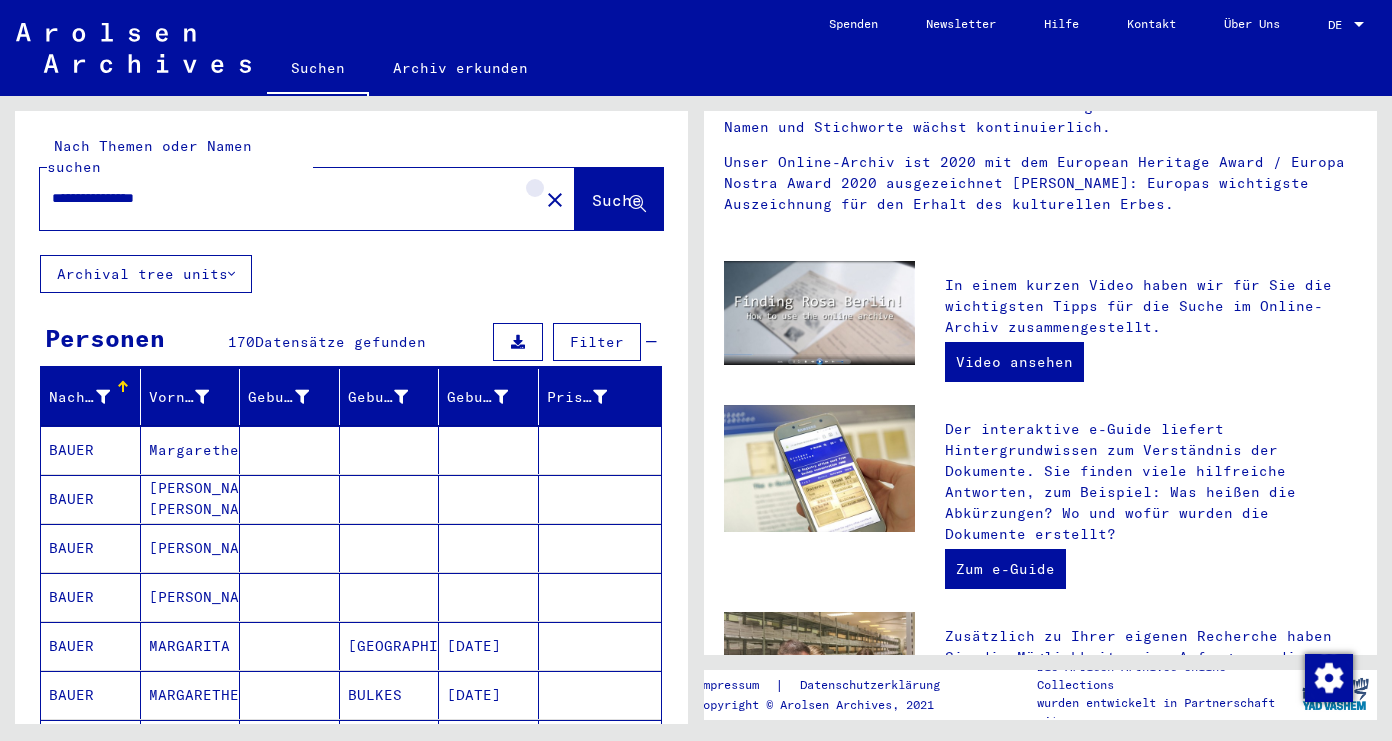 click on "close" 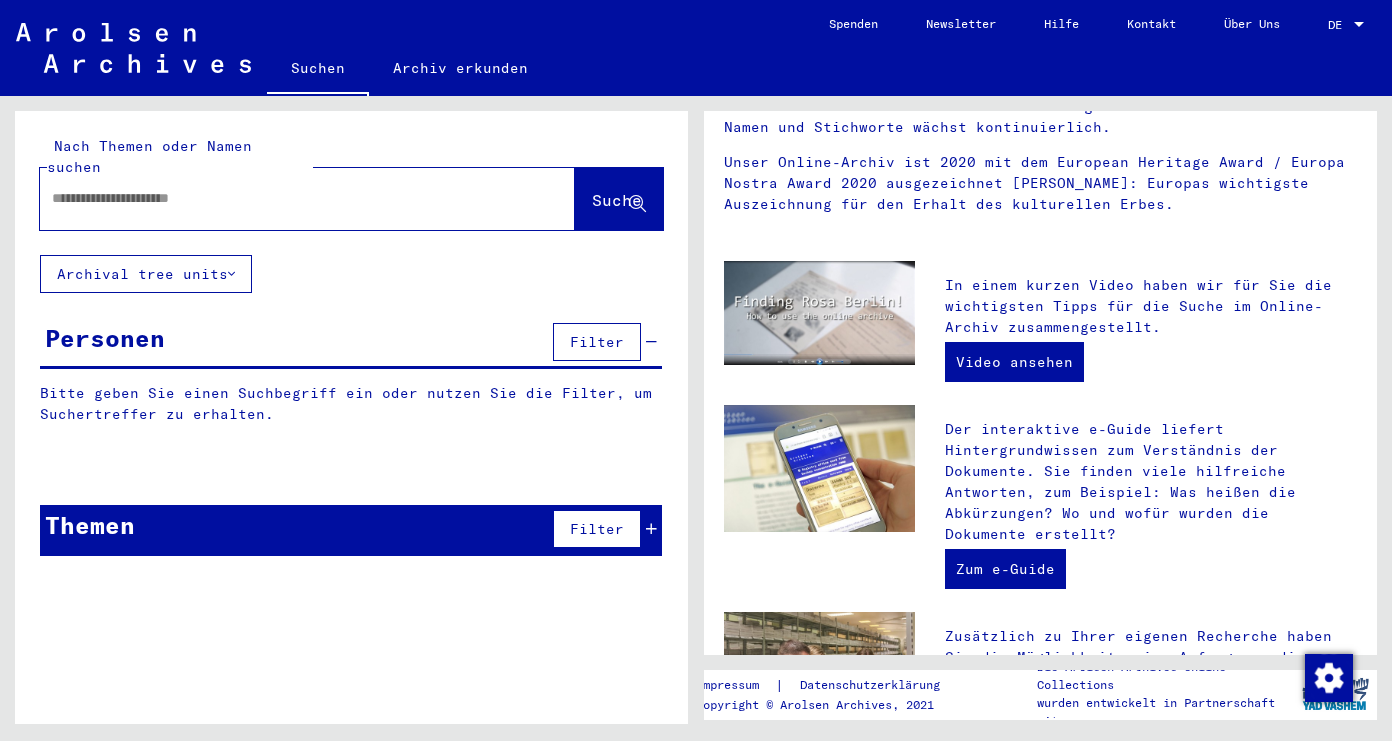 click at bounding box center (283, 198) 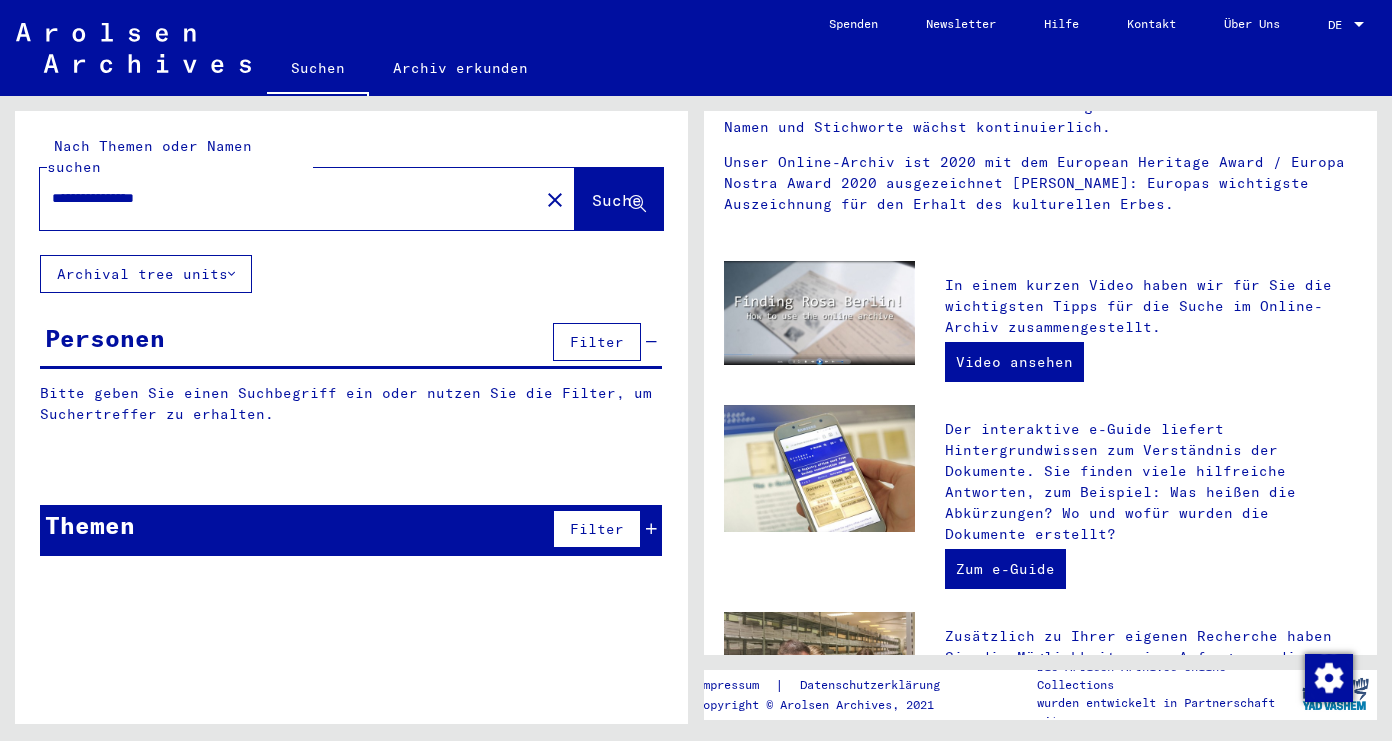 click 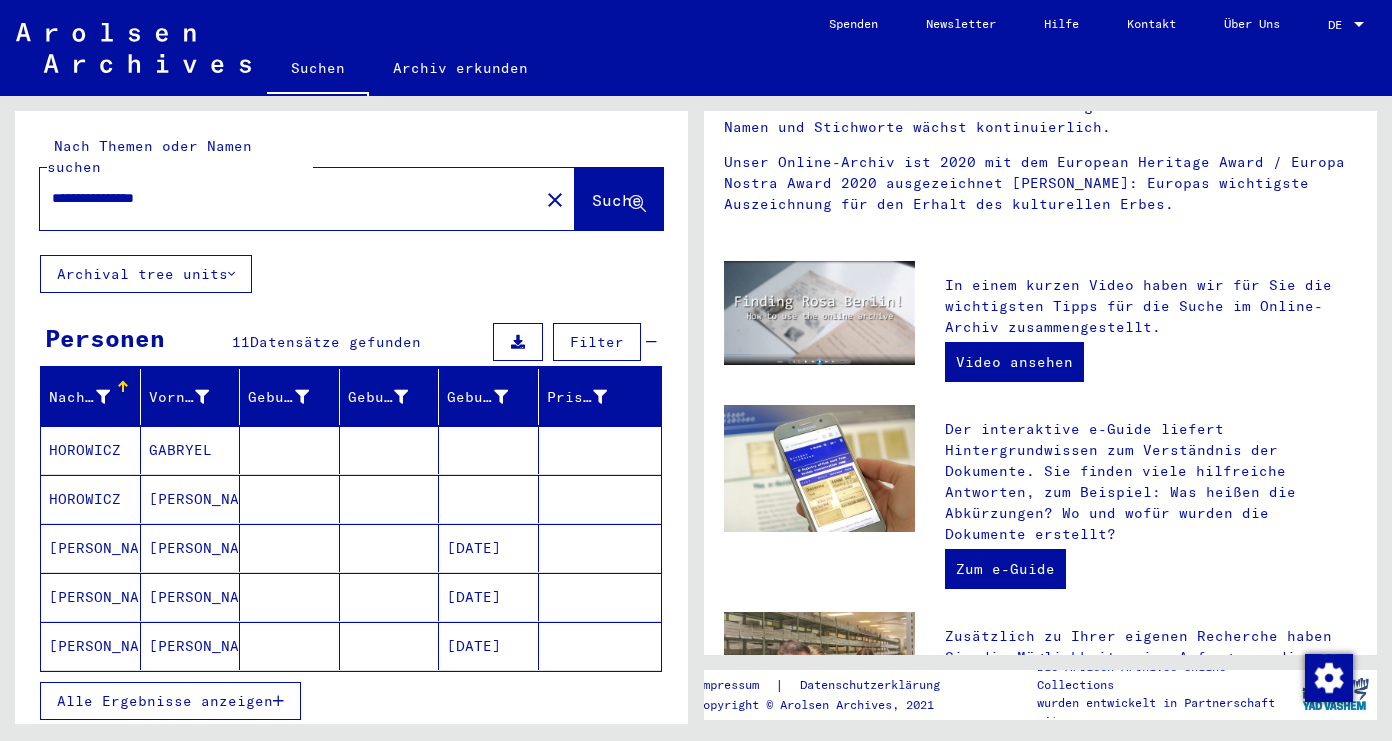 scroll, scrollTop: 0, scrollLeft: 0, axis: both 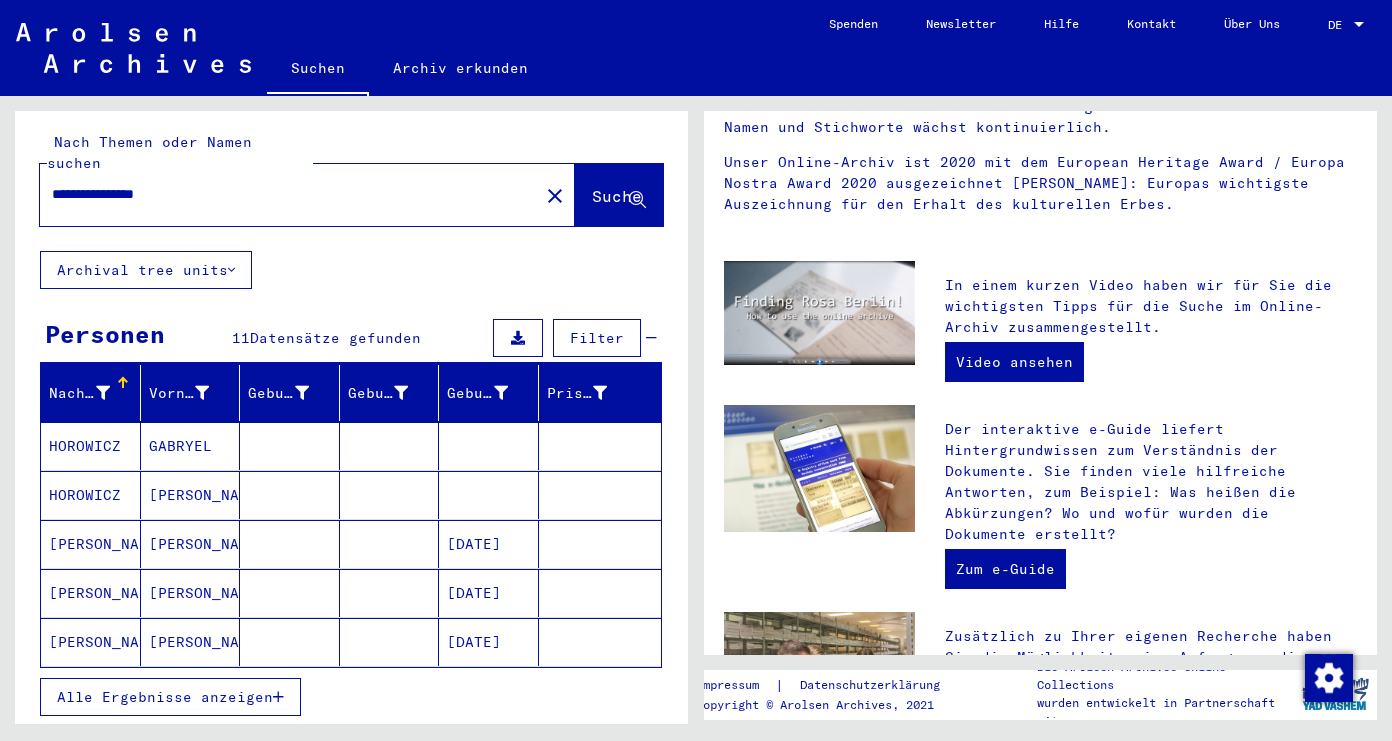click on "**********" at bounding box center (283, 194) 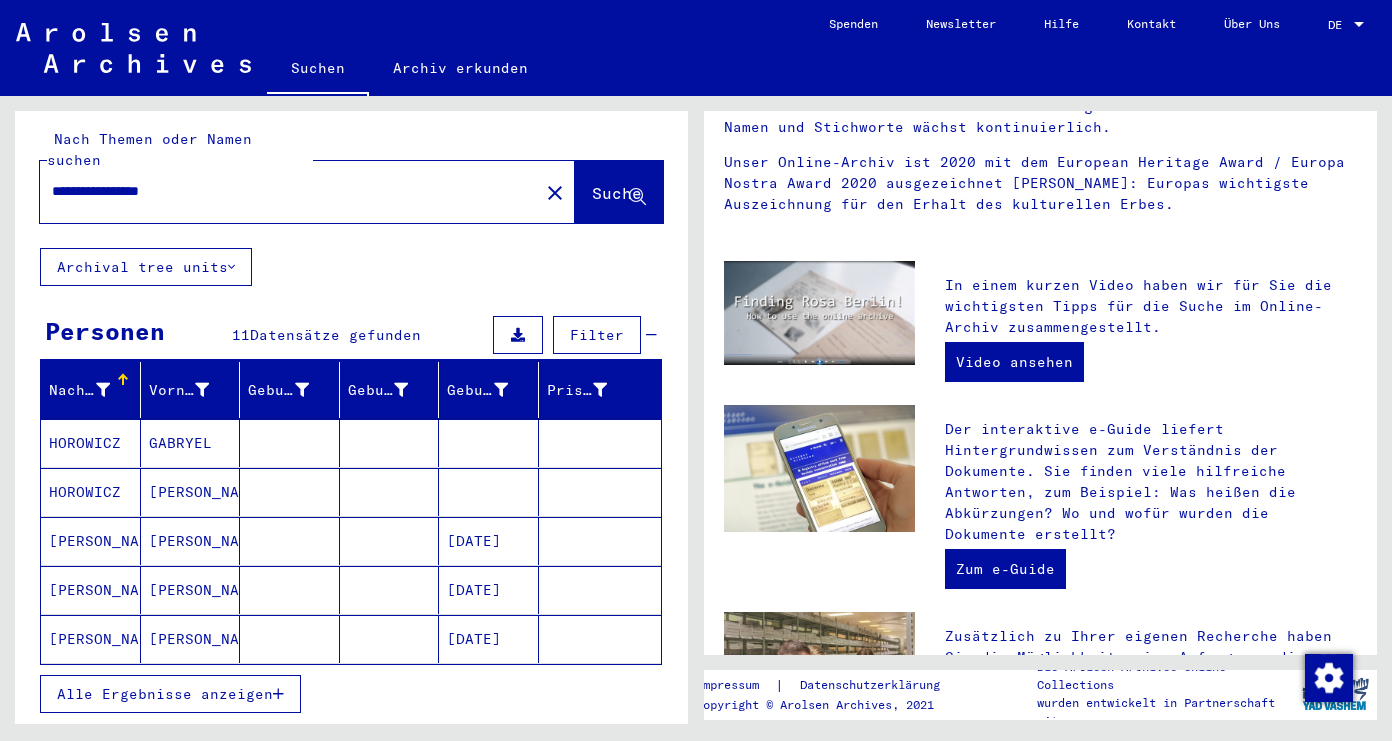 click on "**********" at bounding box center (283, 191) 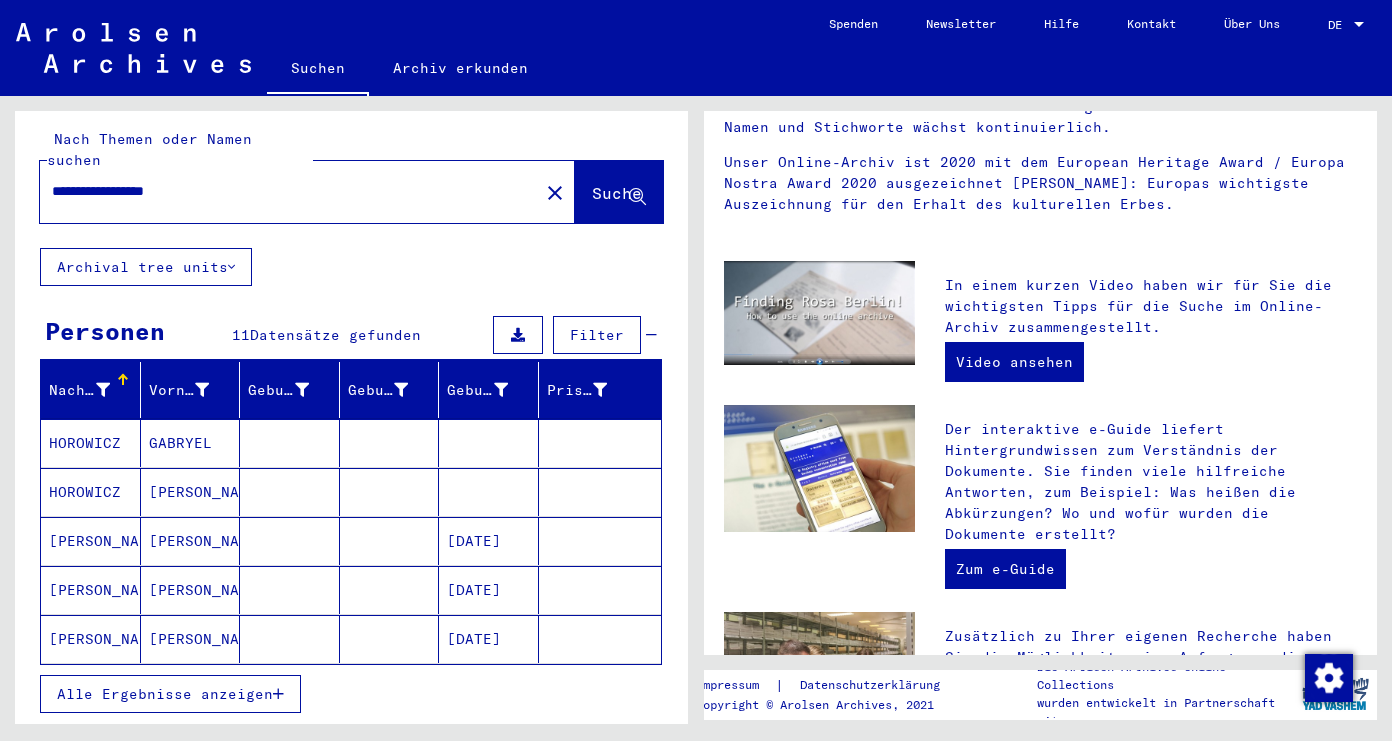 type on "**********" 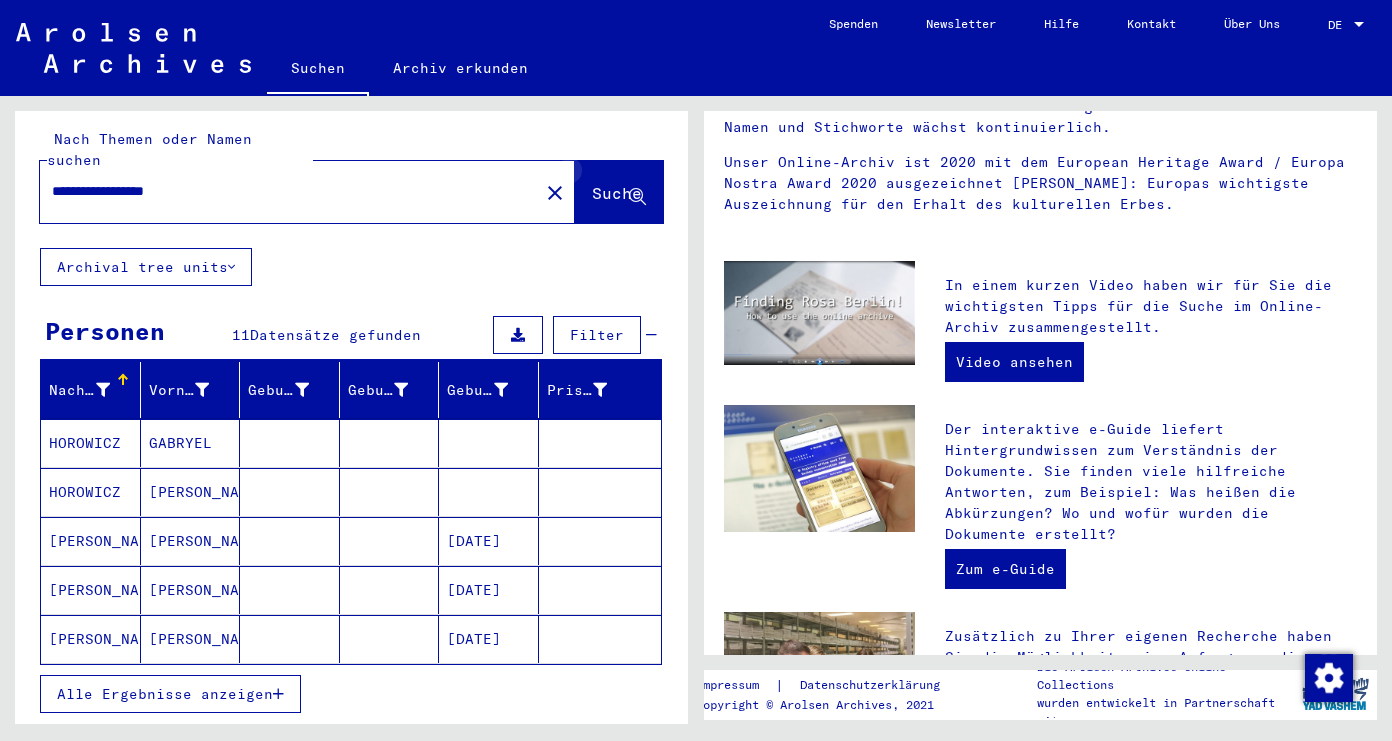 scroll, scrollTop: 0, scrollLeft: 0, axis: both 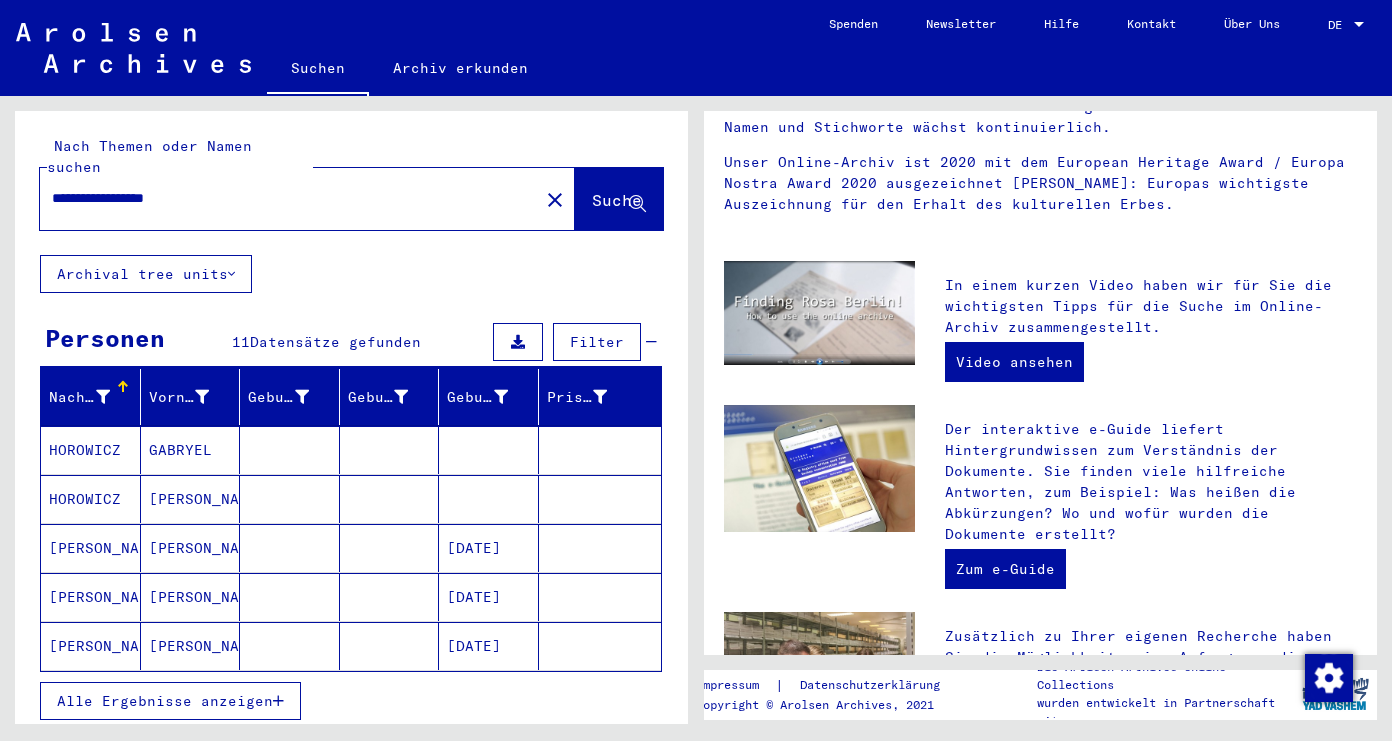 click on "Alle Ergebnisse anzeigen" at bounding box center (165, 701) 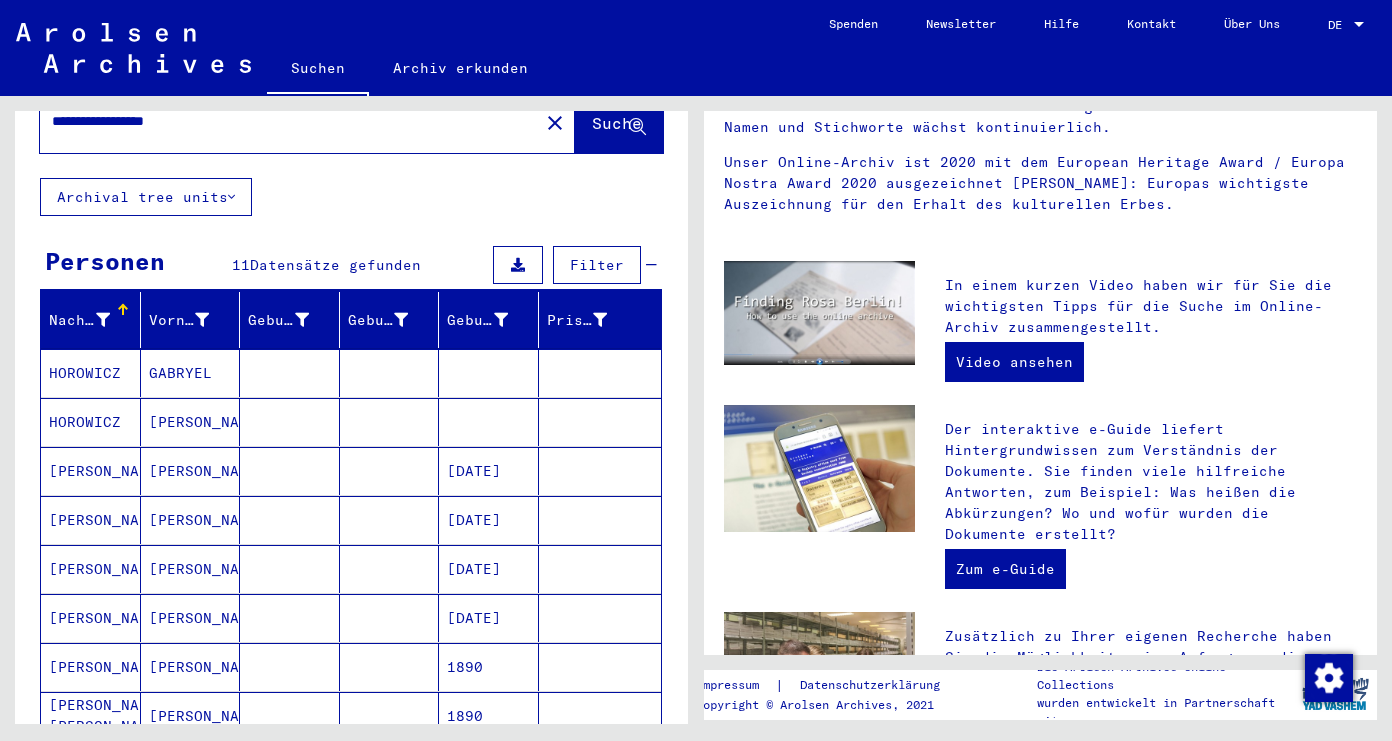 scroll, scrollTop: 78, scrollLeft: 0, axis: vertical 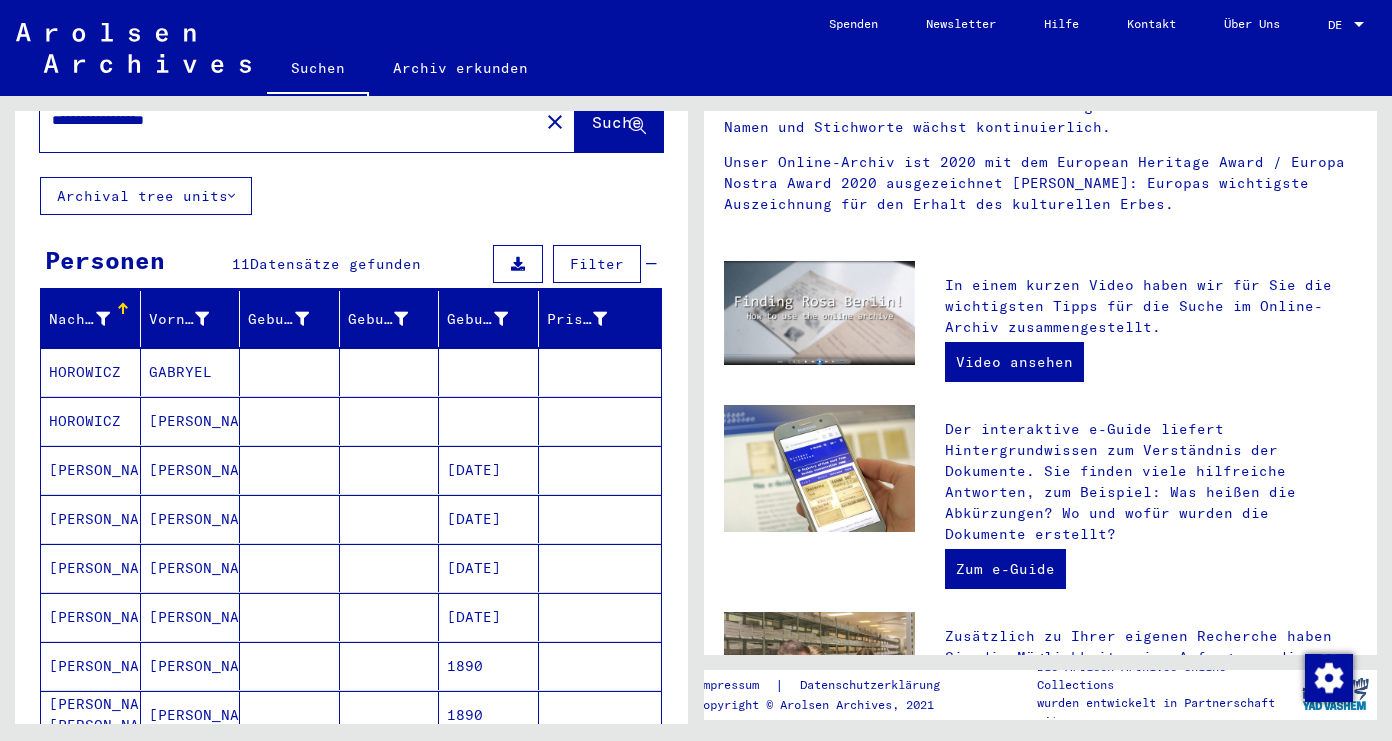 click on "[PERSON_NAME]" at bounding box center (91, 519) 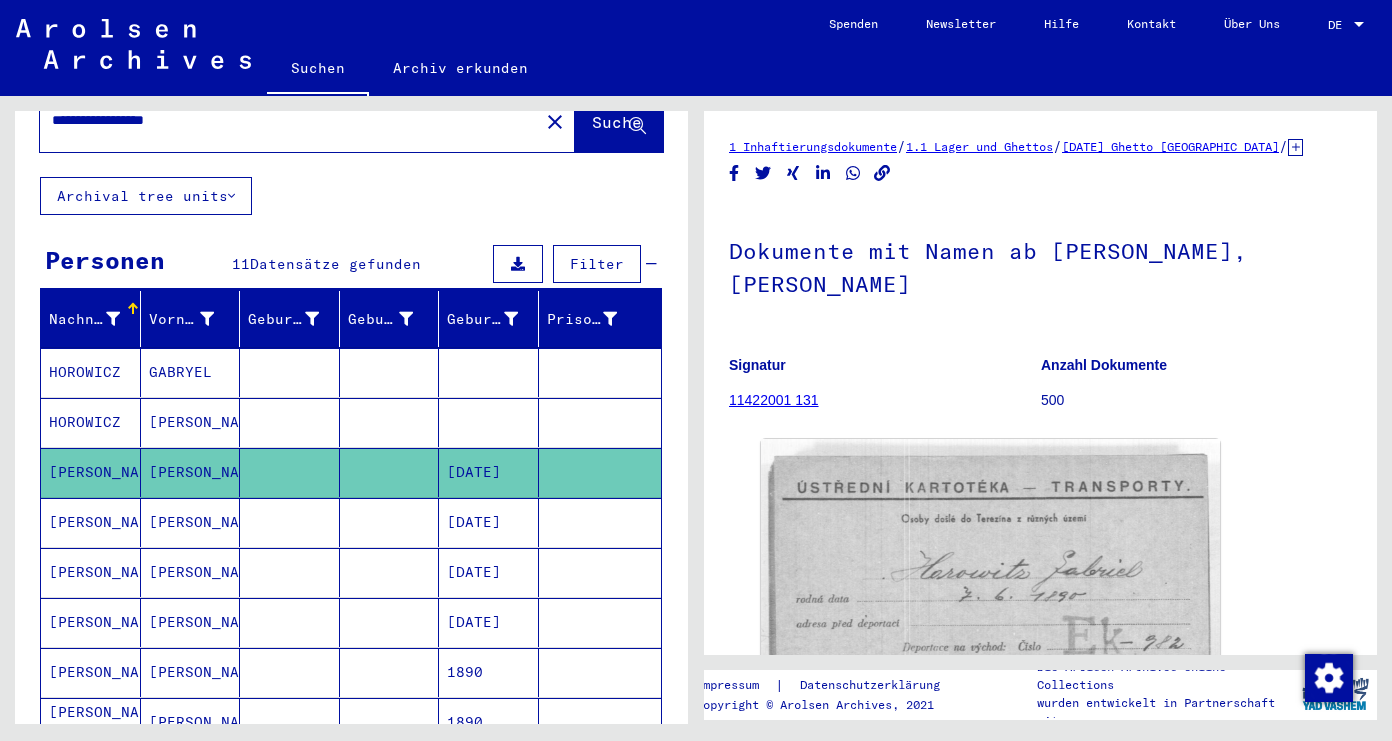 scroll, scrollTop: 0, scrollLeft: 0, axis: both 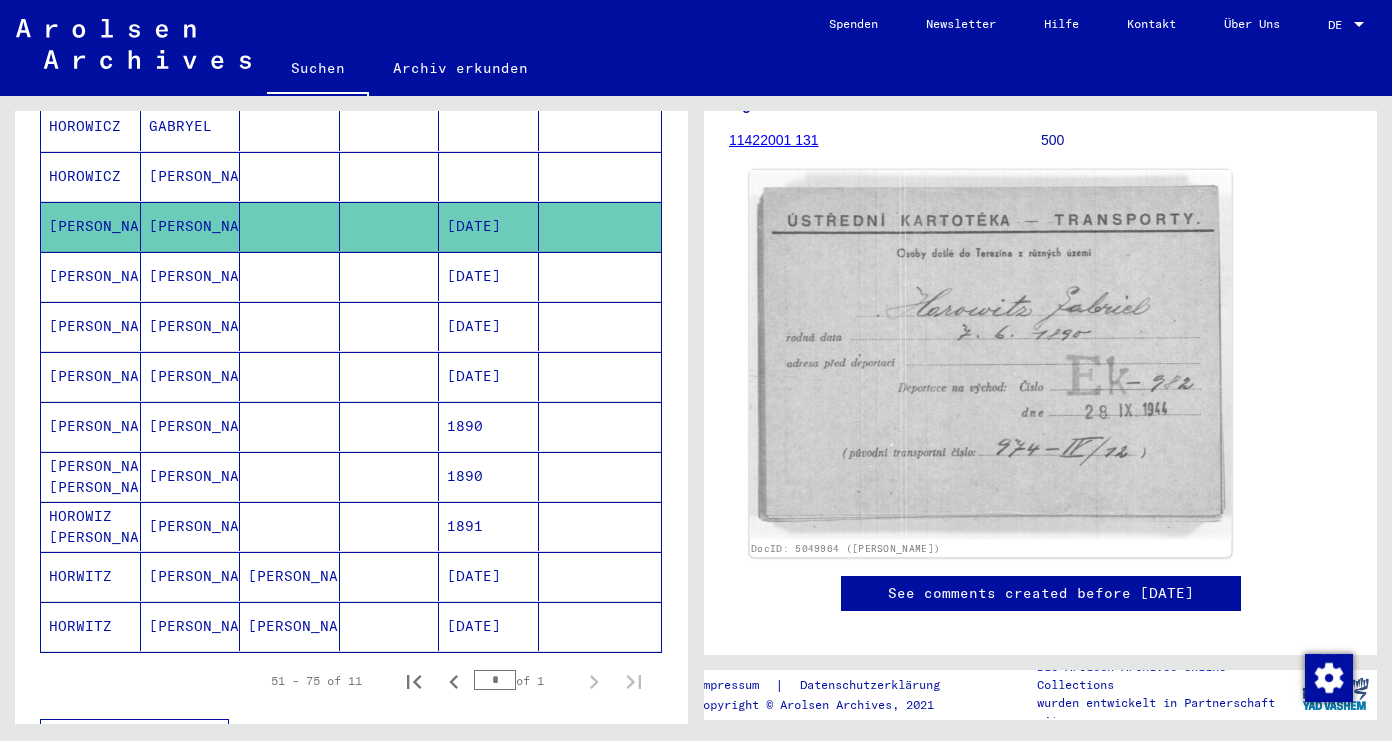 click 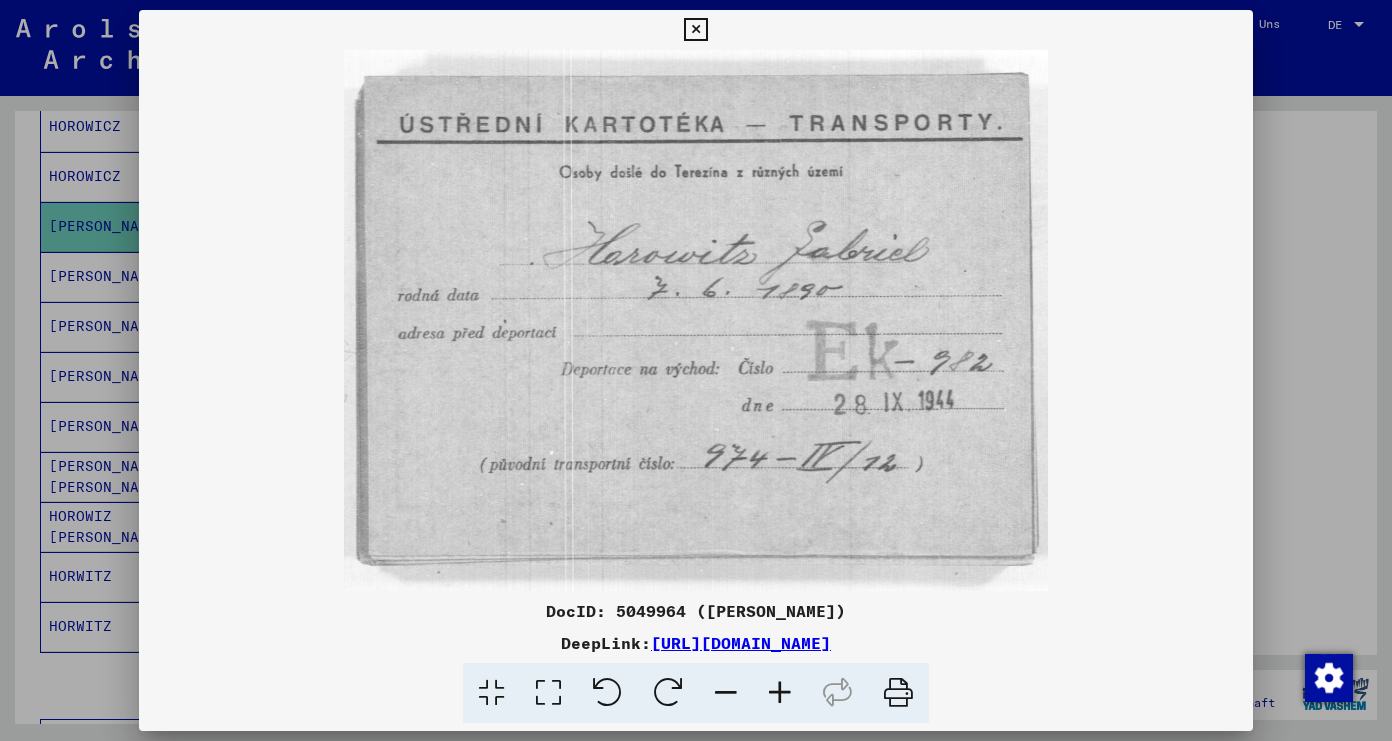type 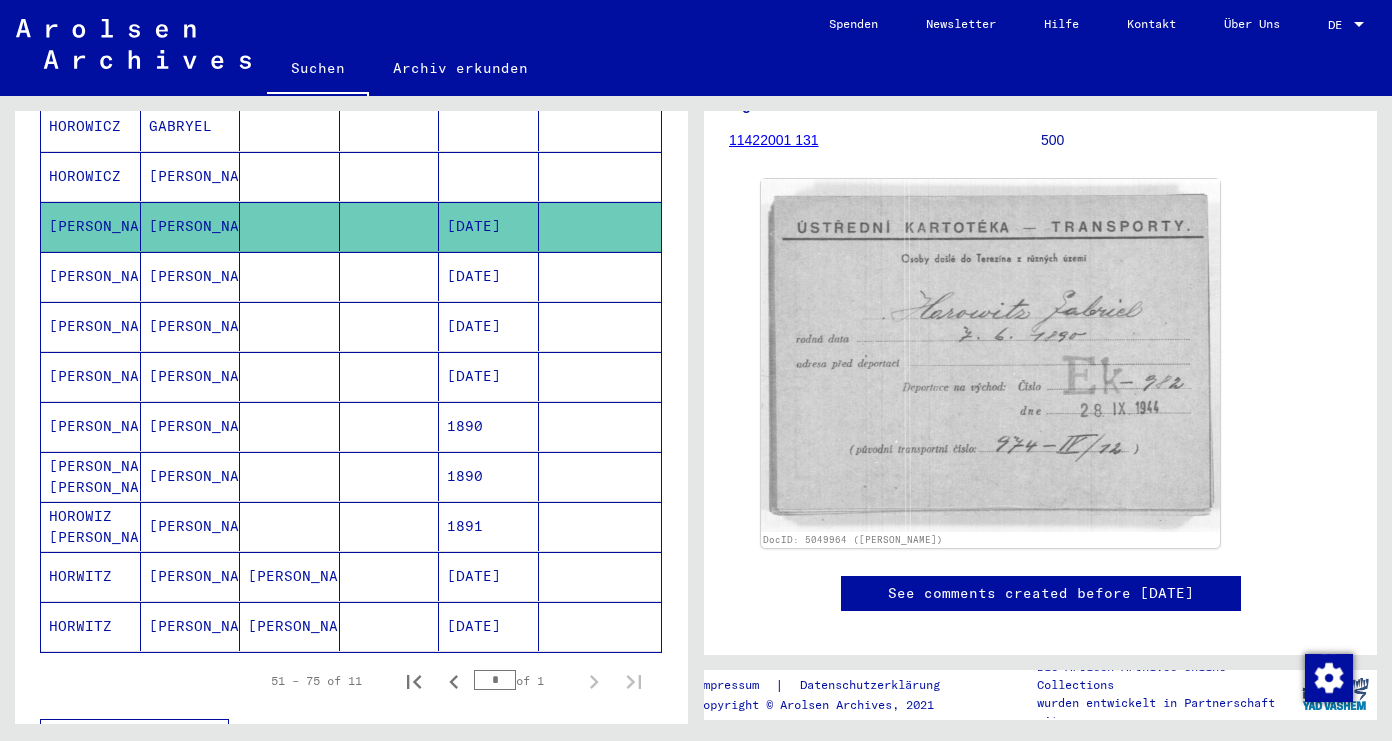 scroll, scrollTop: 325, scrollLeft: 0, axis: vertical 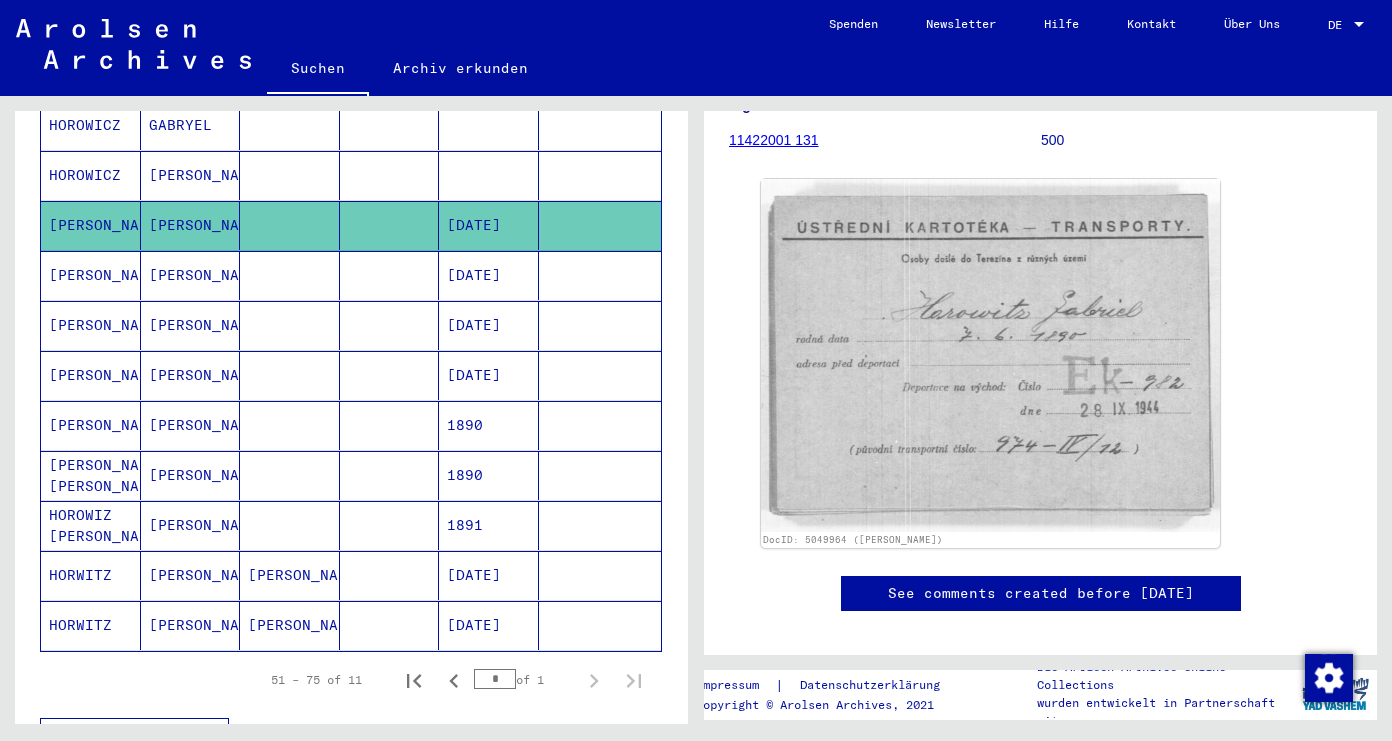 click on "[PERSON_NAME]" at bounding box center (91, 425) 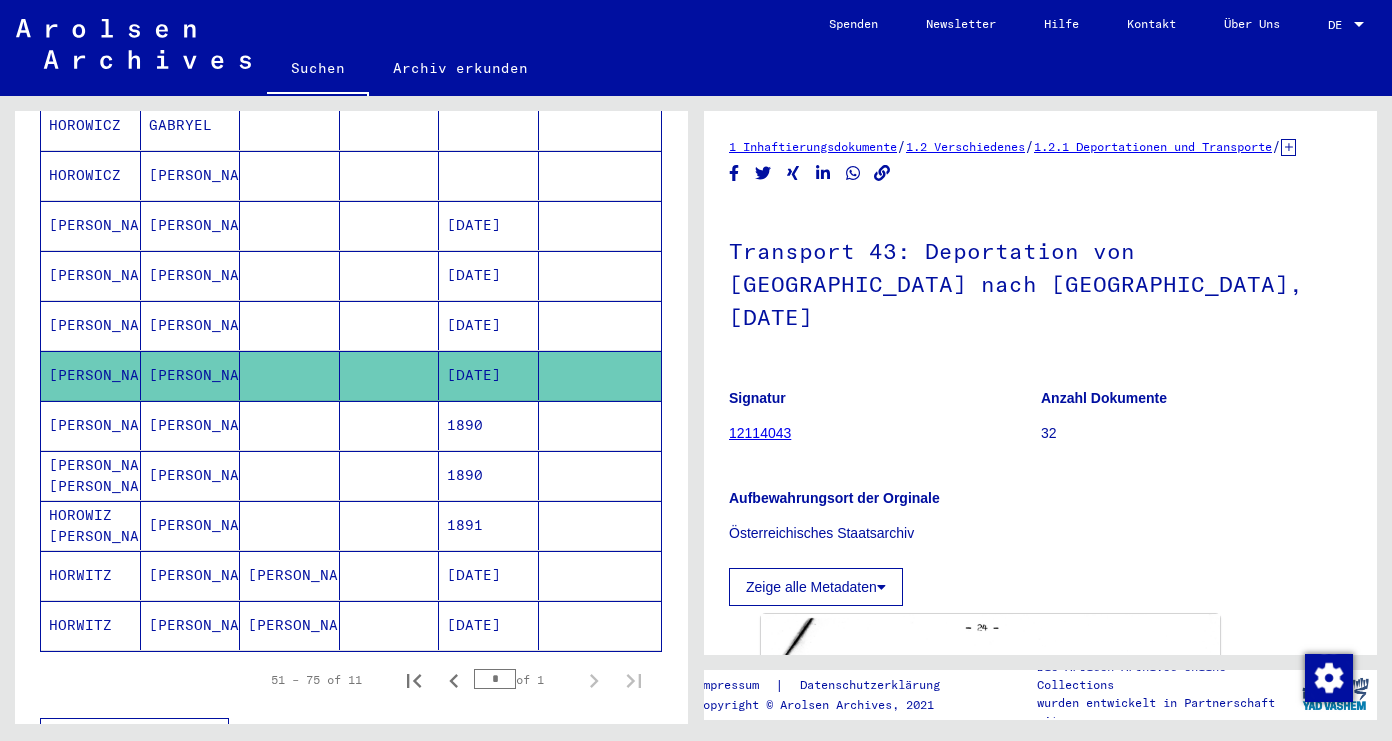 scroll, scrollTop: 0, scrollLeft: 0, axis: both 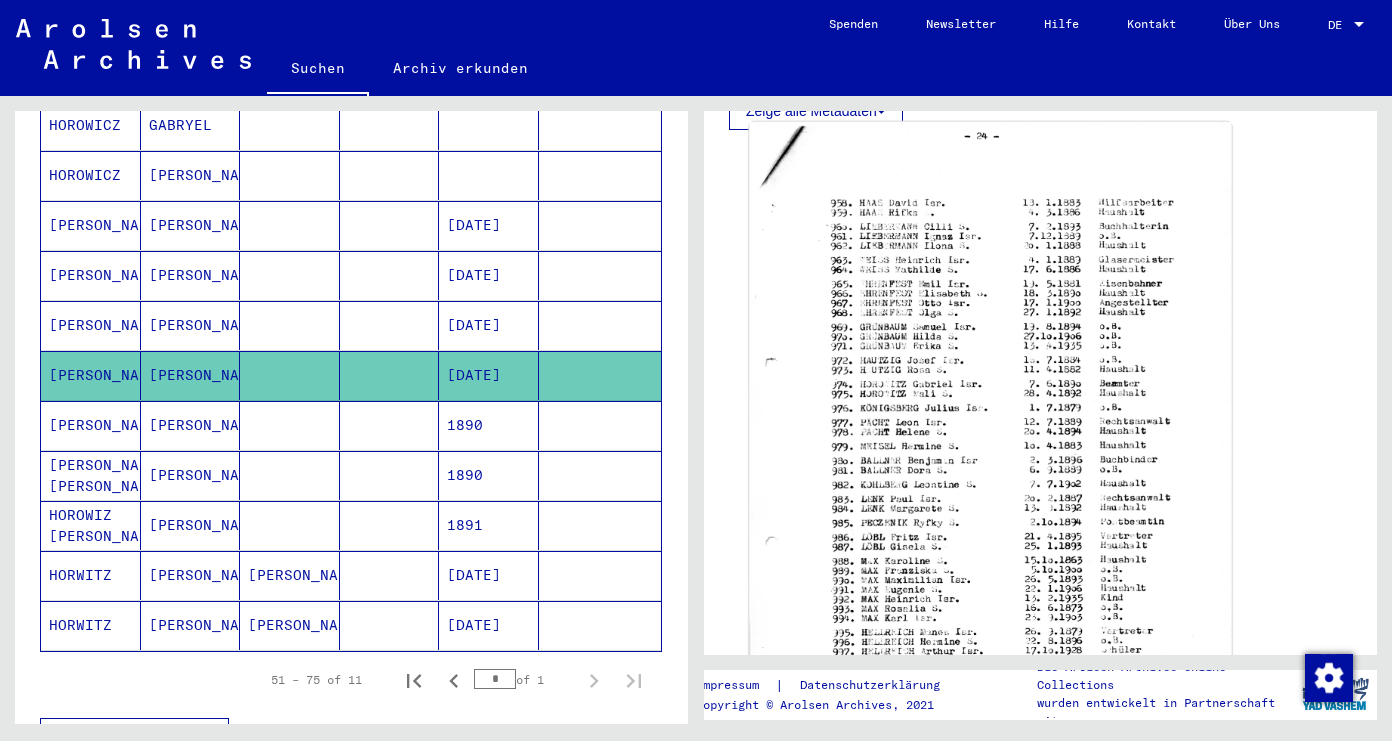 click 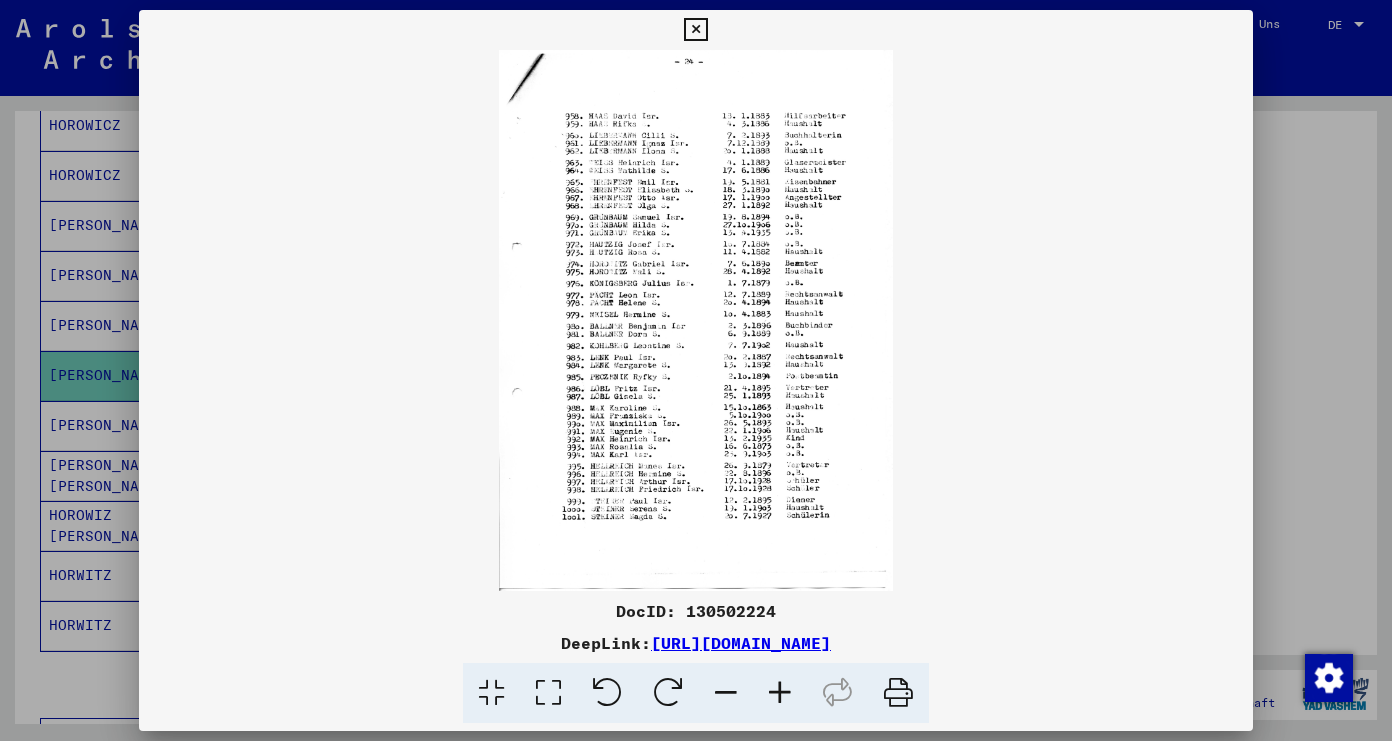 type 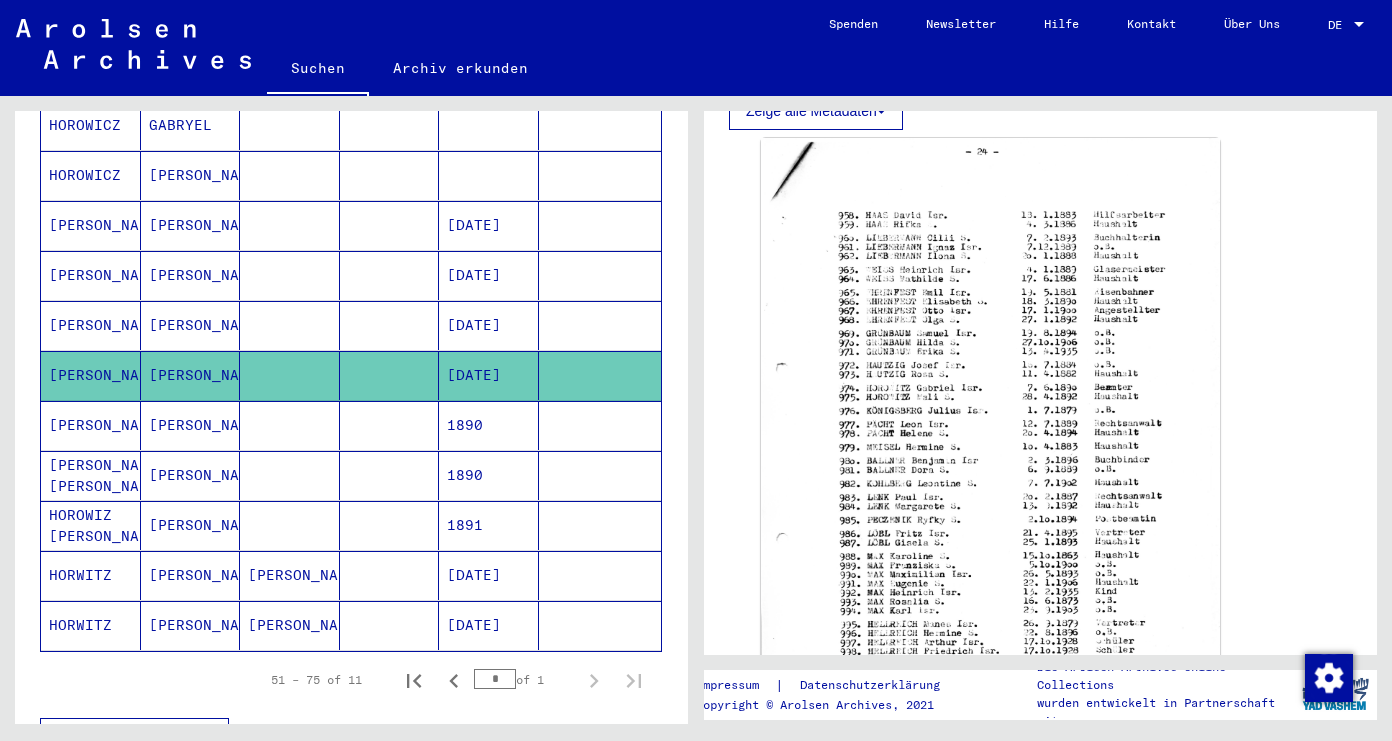click on "[PERSON_NAME]" at bounding box center (91, 475) 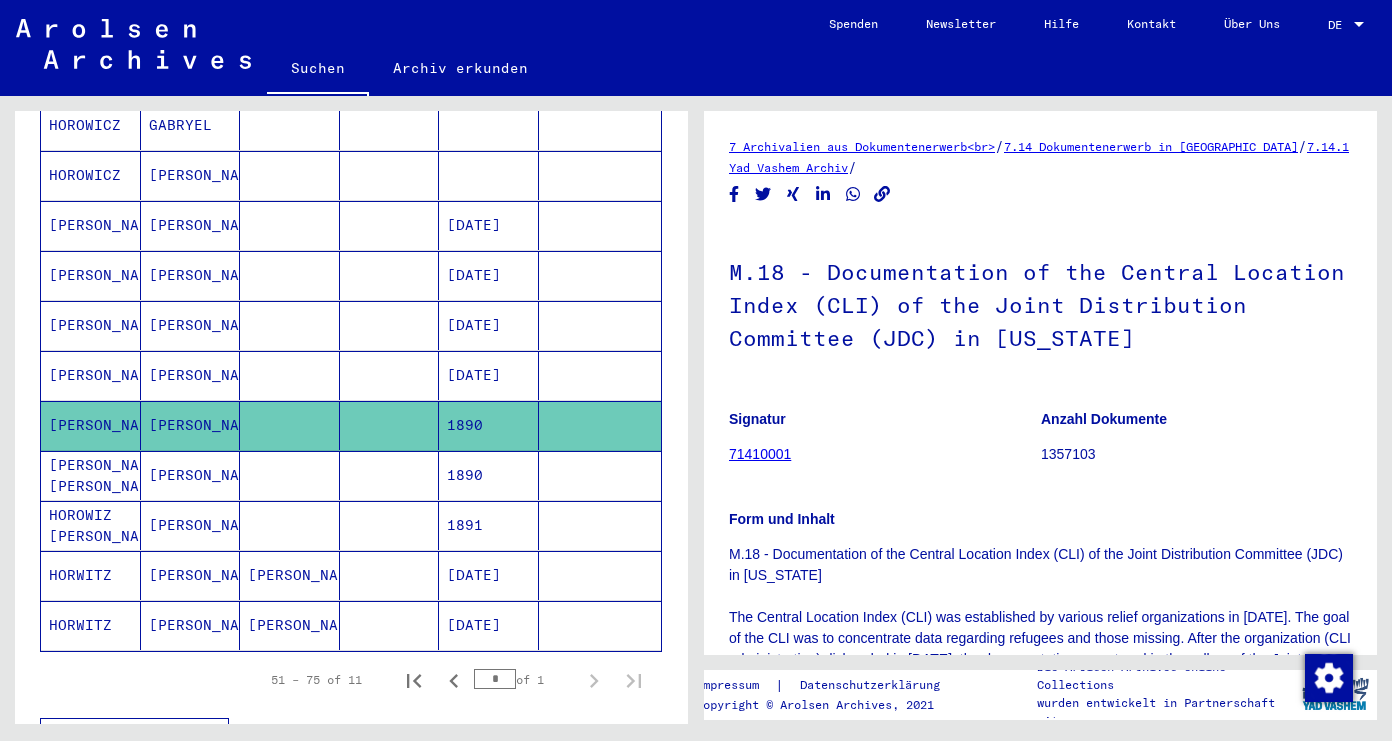 scroll, scrollTop: 0, scrollLeft: 0, axis: both 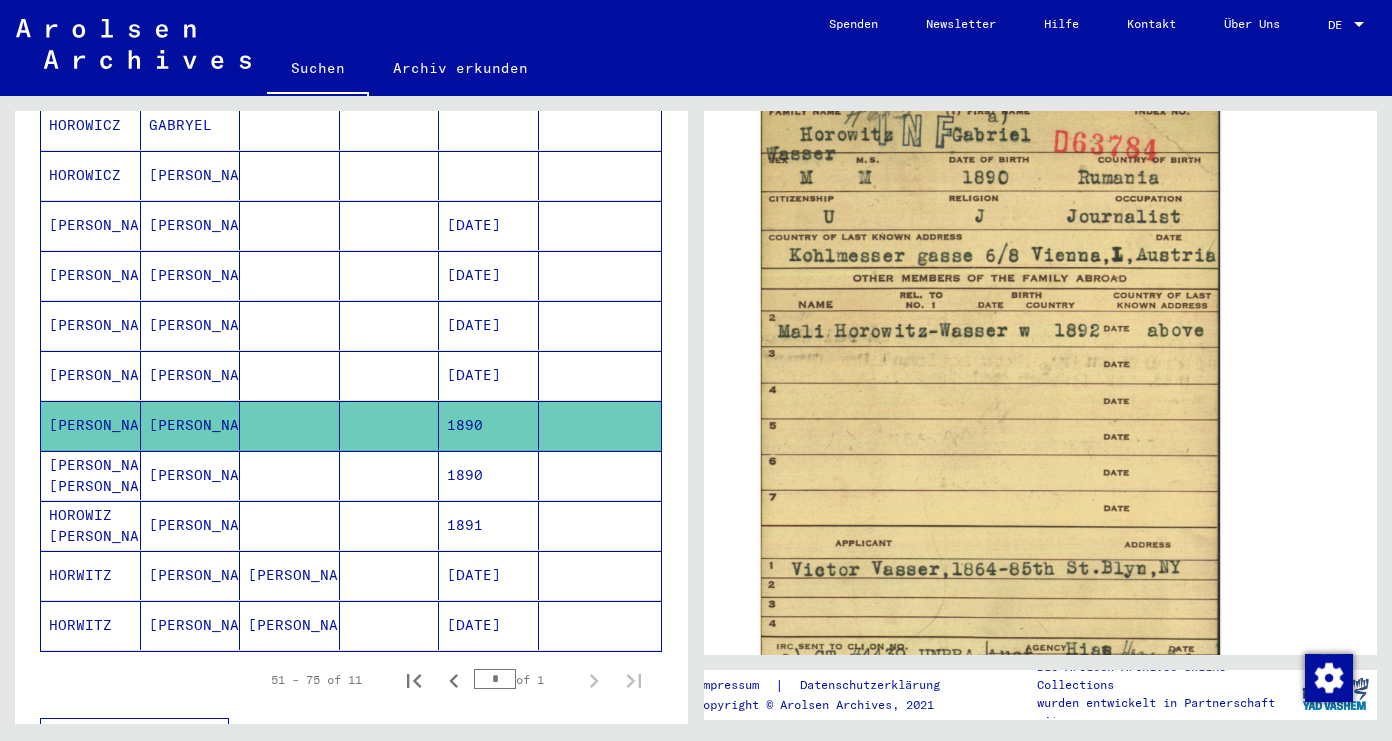 click on "[PERSON_NAME]" 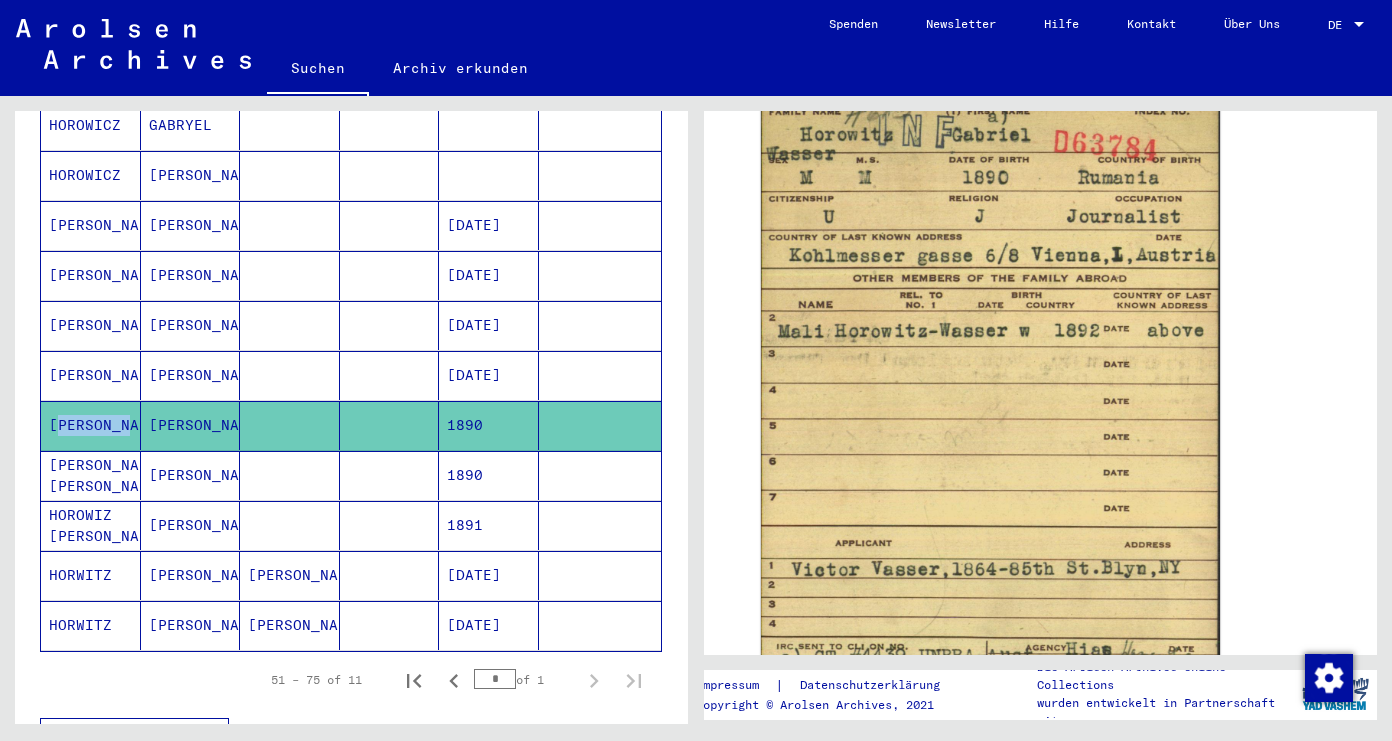 click on "[PERSON_NAME]" 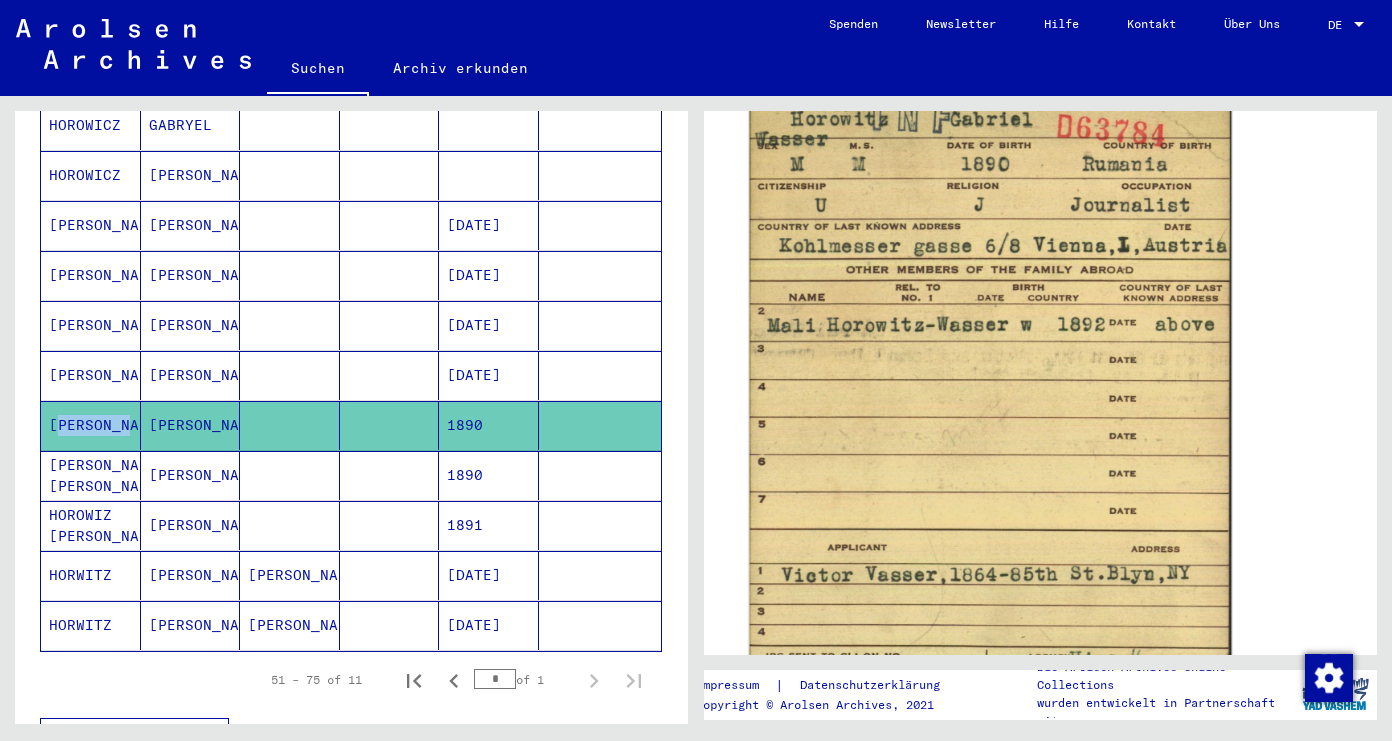 click 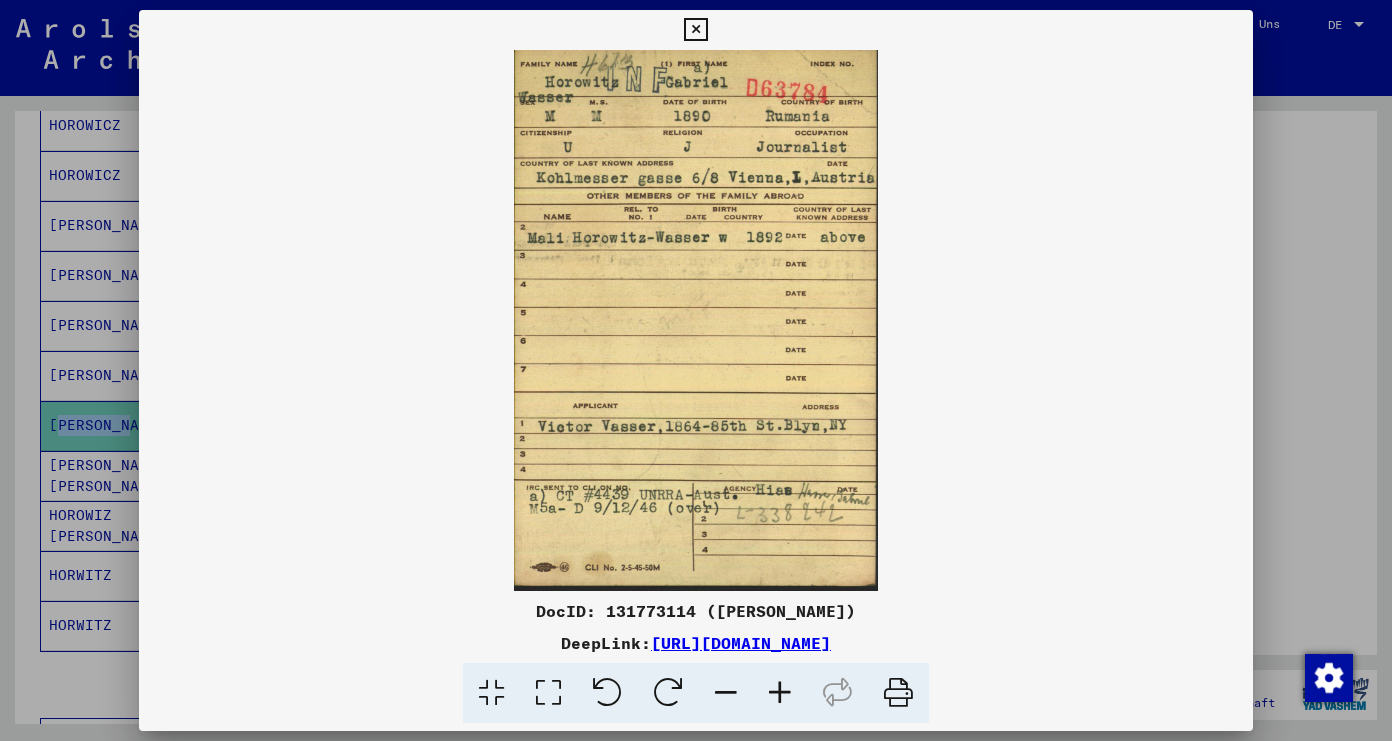scroll, scrollTop: 0, scrollLeft: 0, axis: both 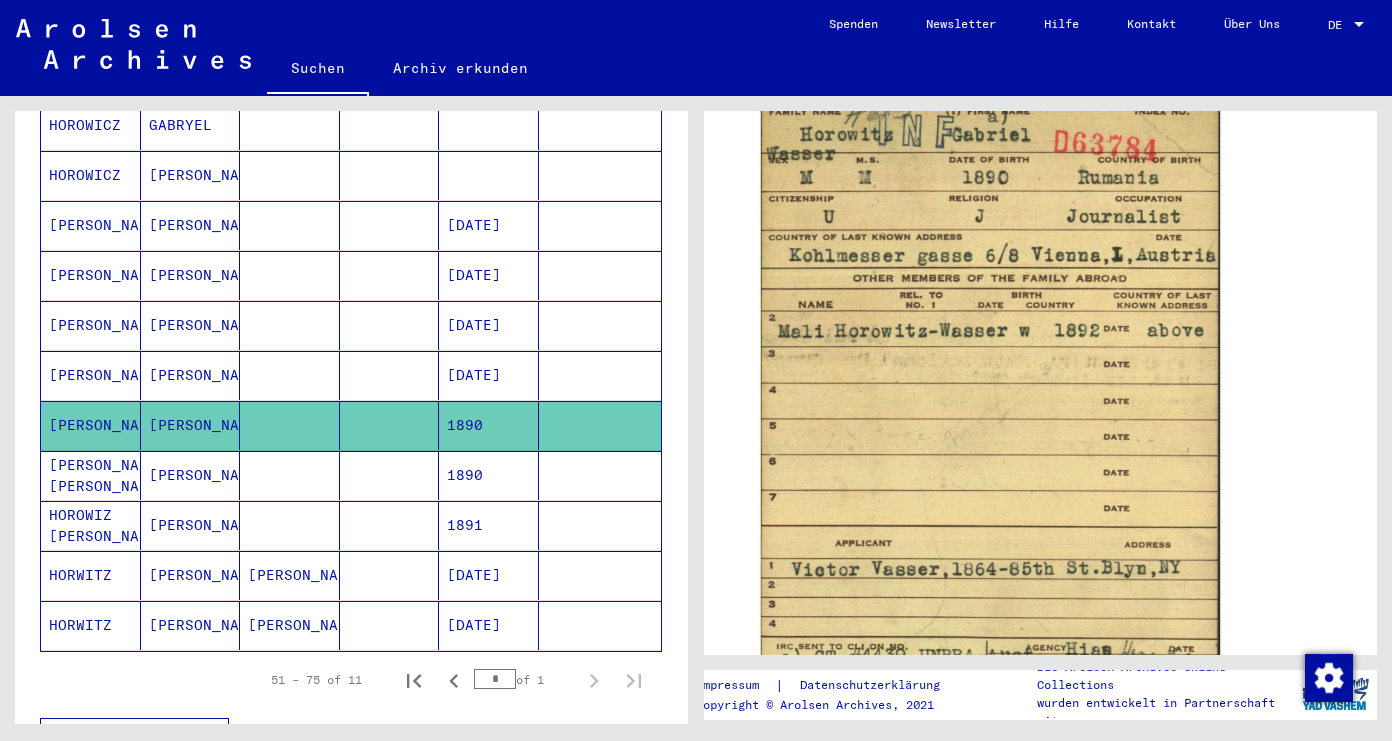 click on "[PERSON_NAME] [PERSON_NAME]" at bounding box center [91, 525] 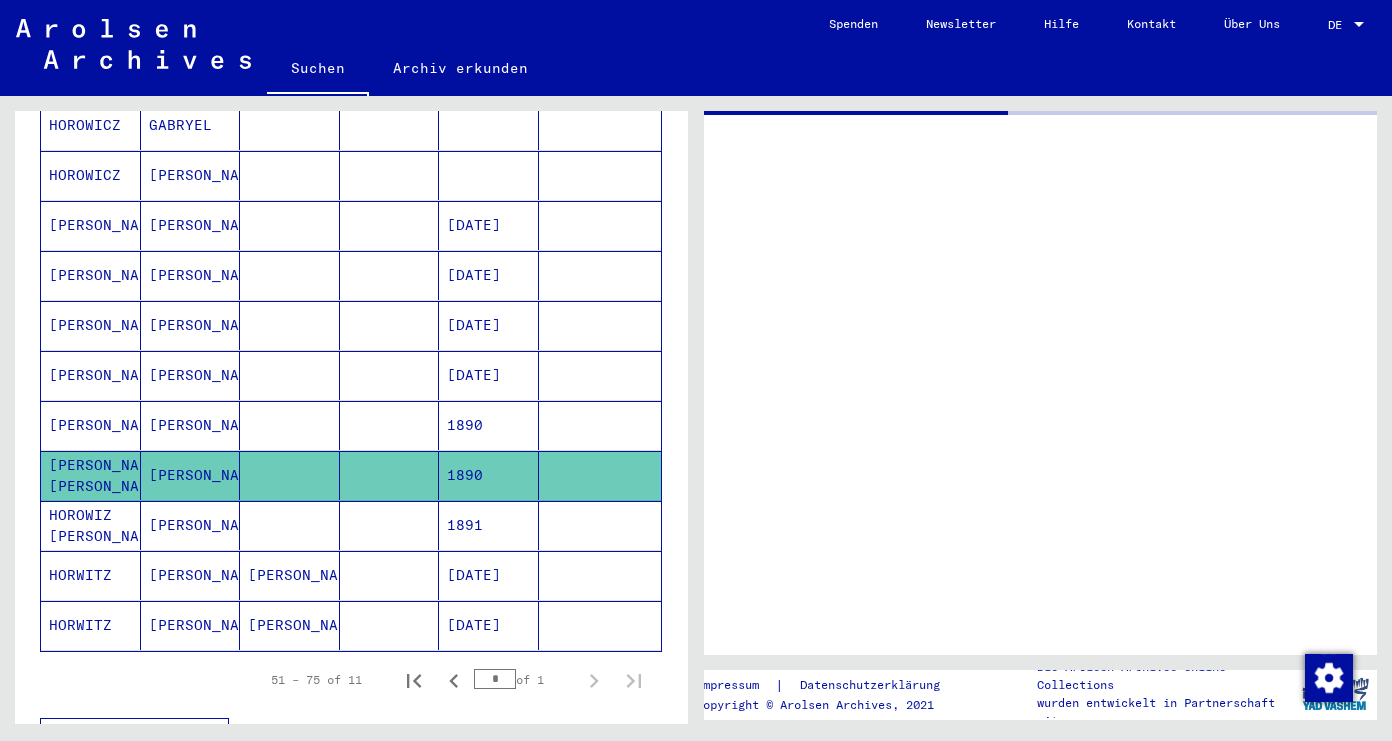scroll, scrollTop: 0, scrollLeft: 0, axis: both 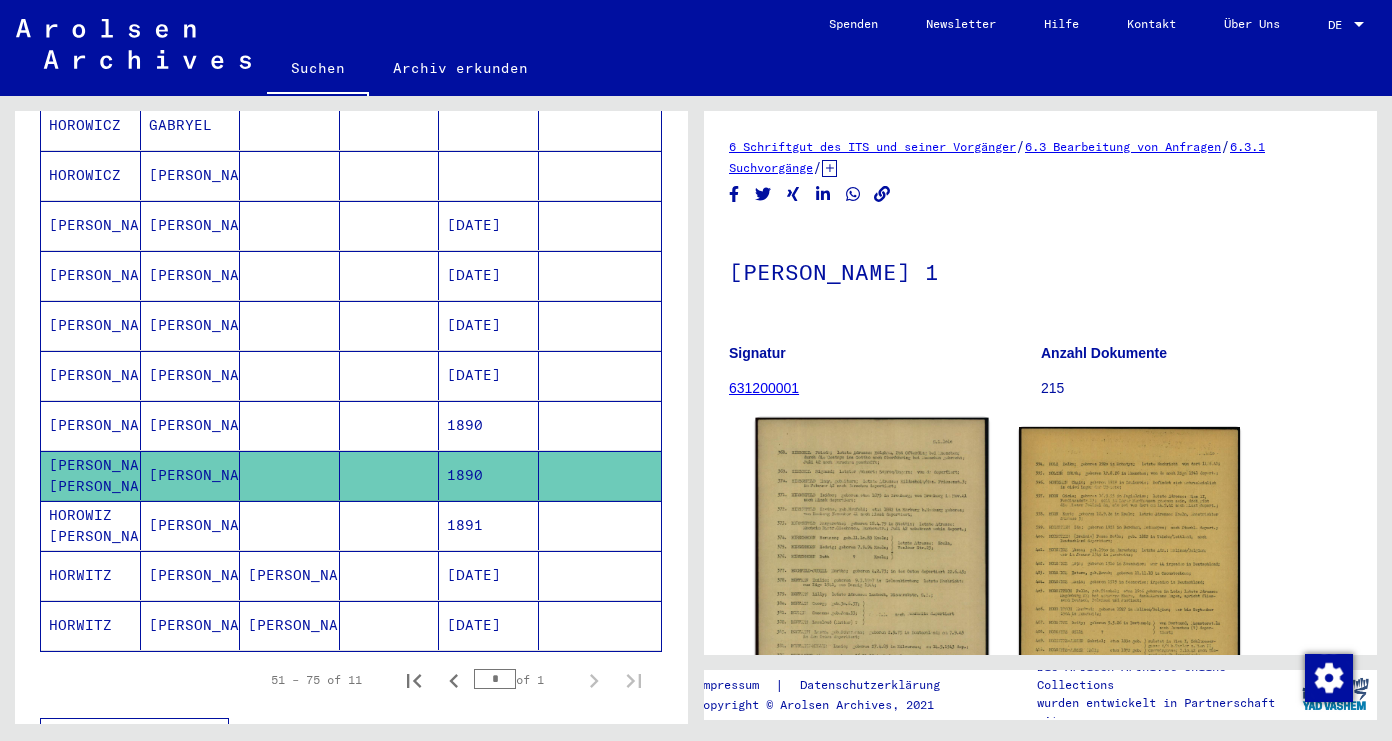 click 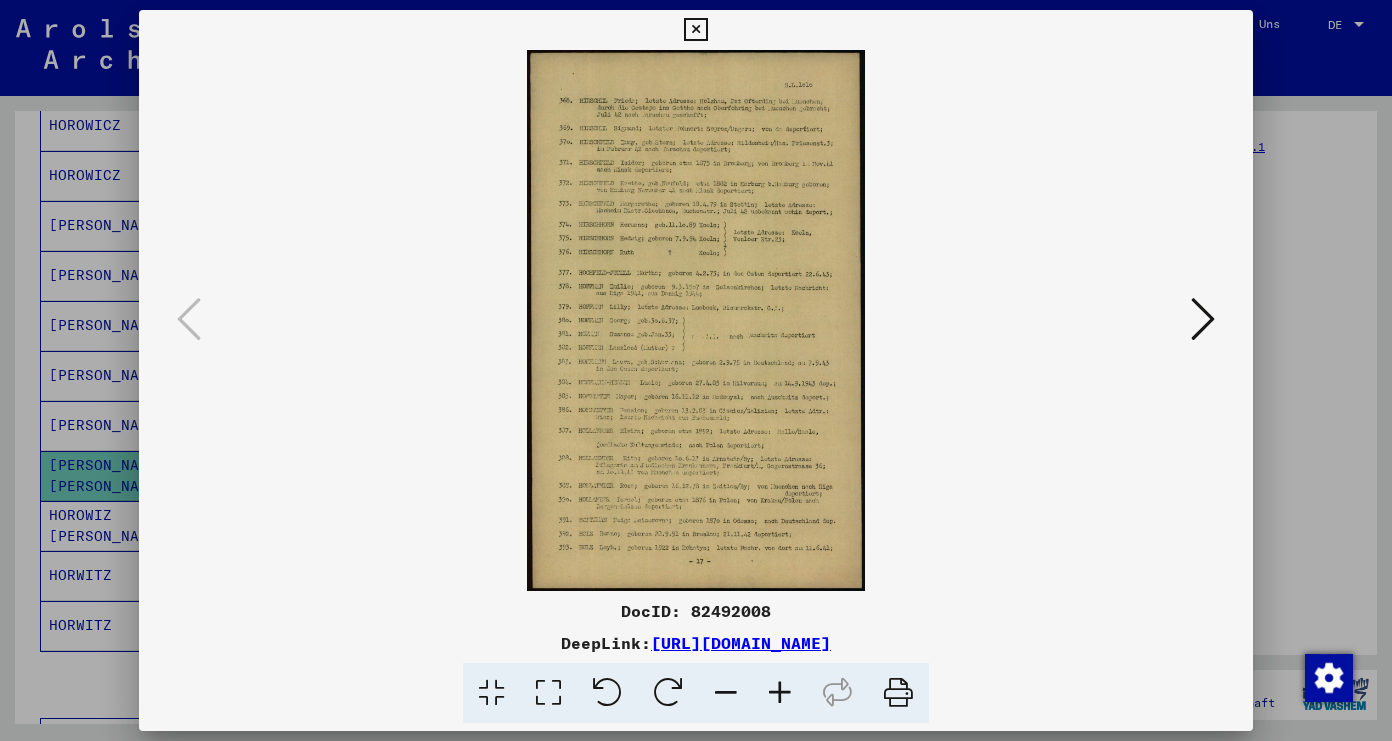 click at bounding box center [780, 693] 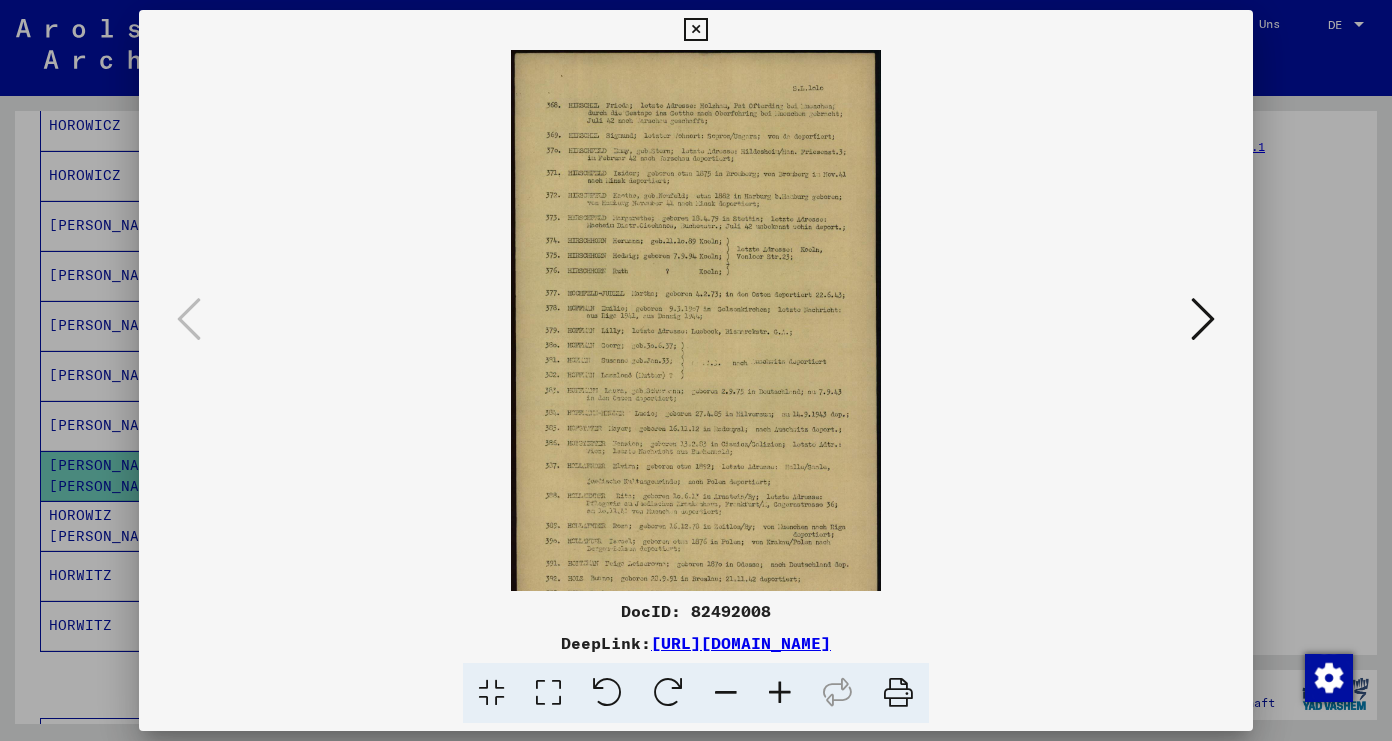 click at bounding box center (780, 693) 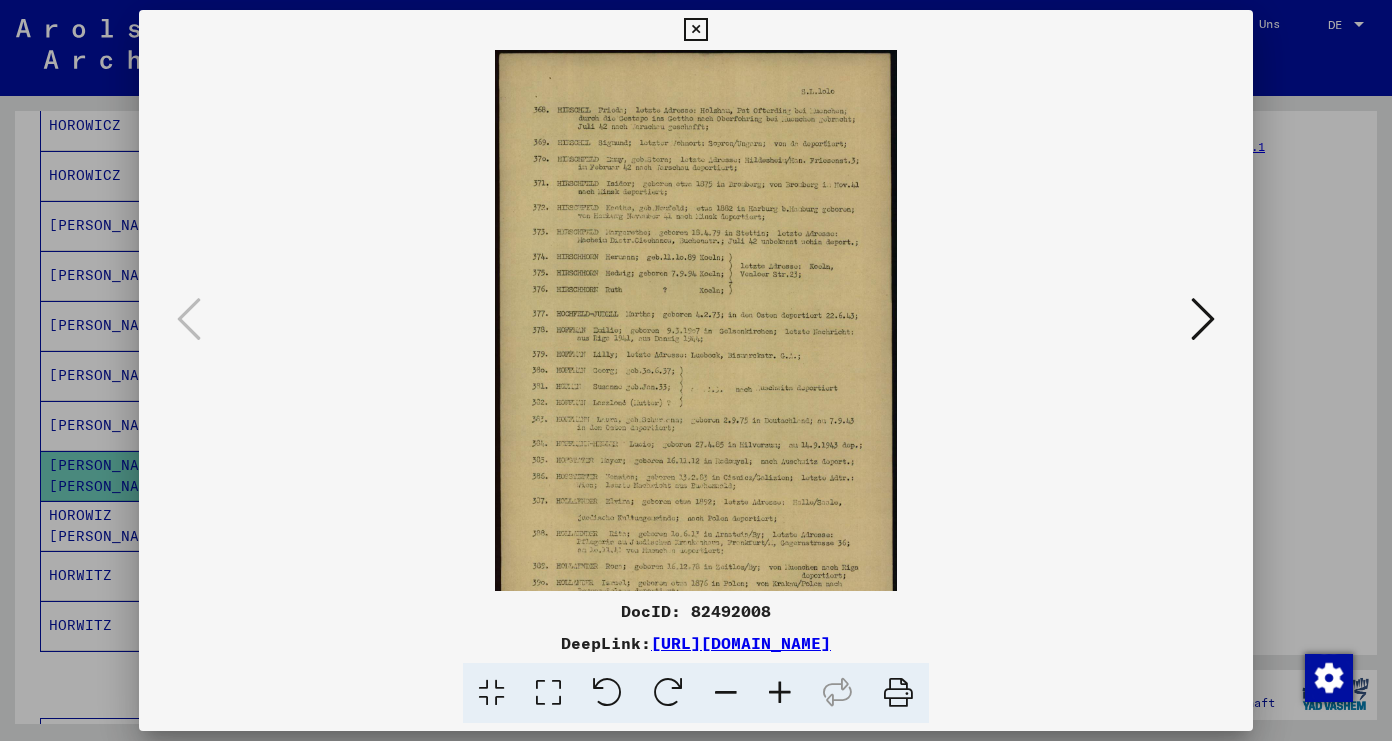 click at bounding box center [780, 693] 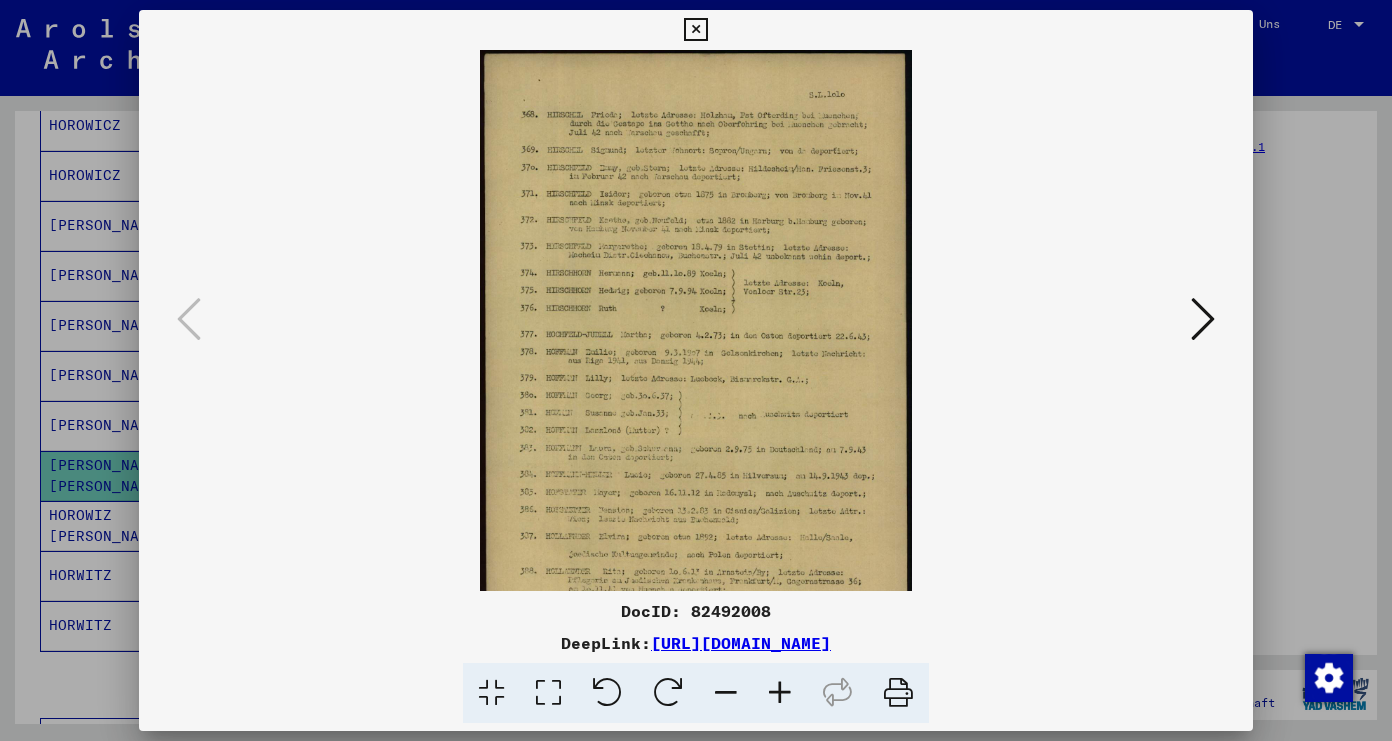 click at bounding box center [780, 693] 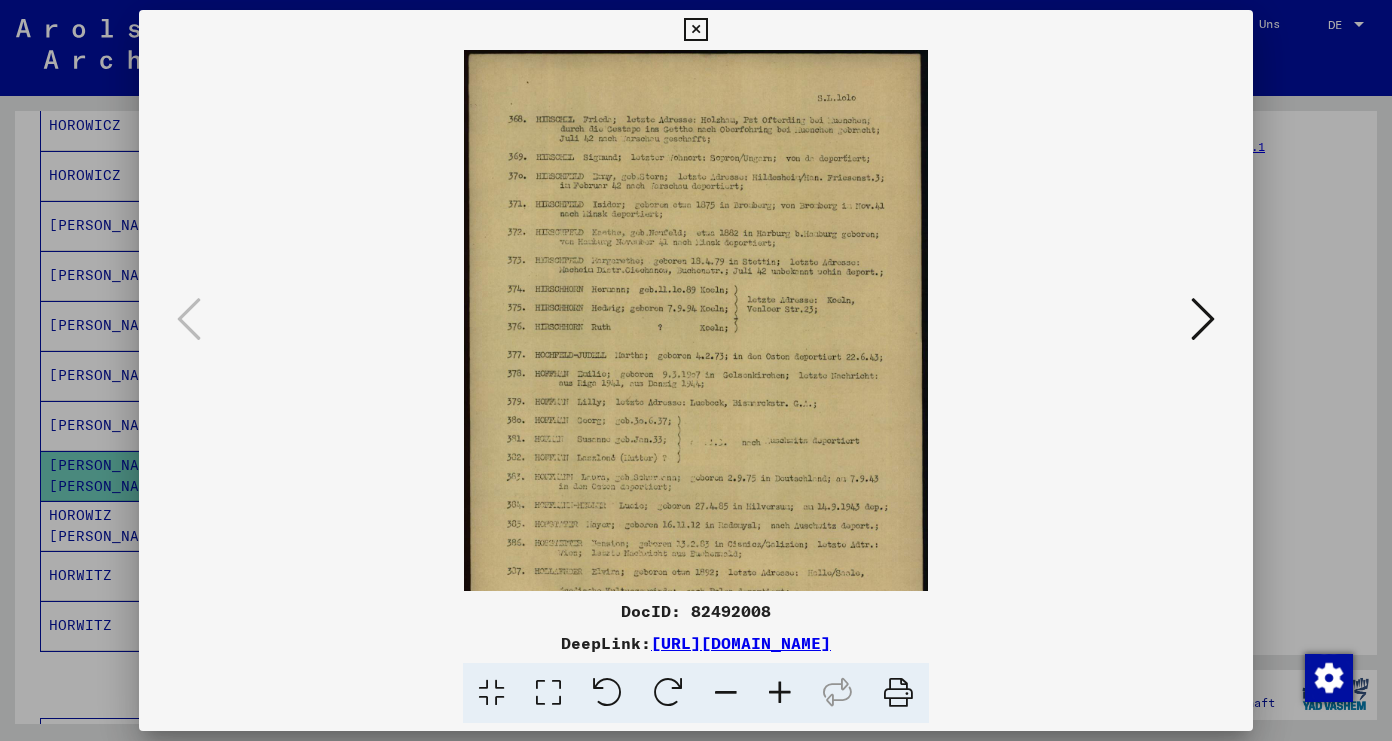 click at bounding box center (780, 693) 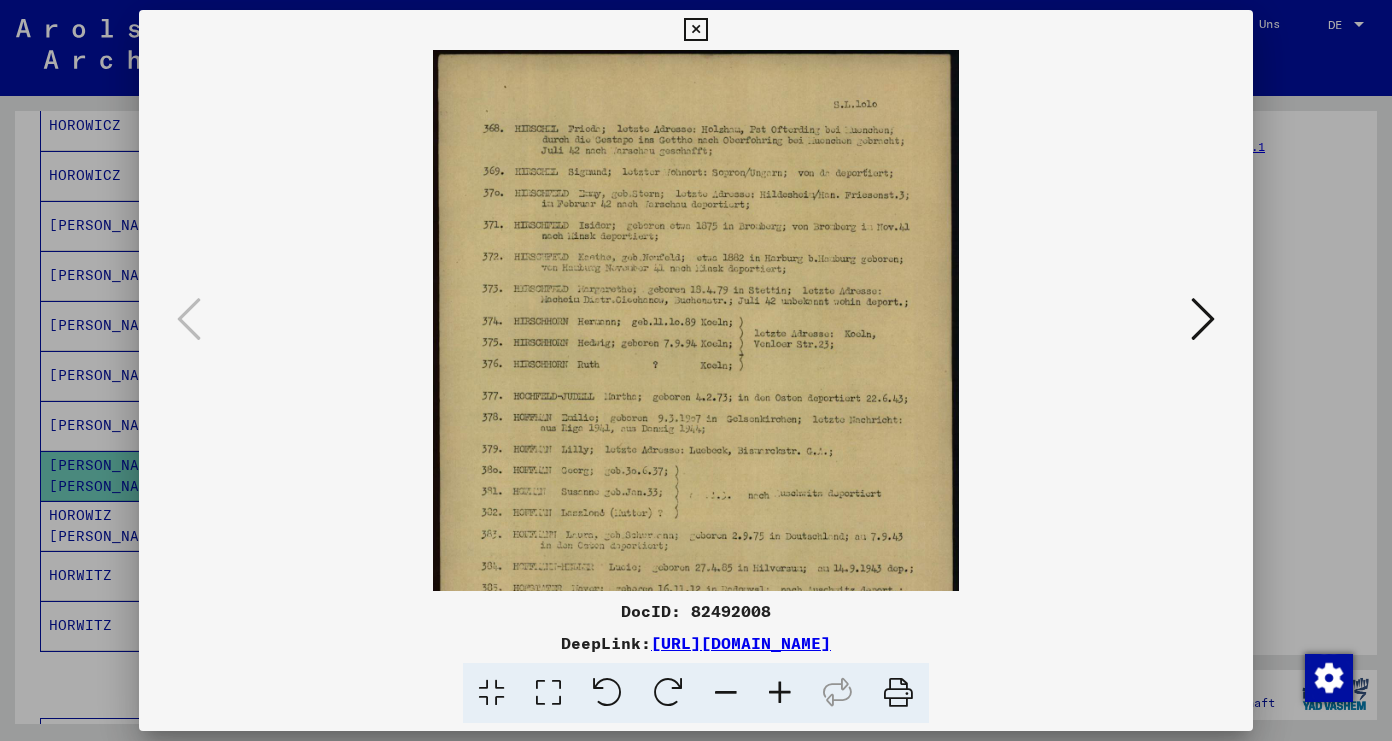 click at bounding box center (780, 693) 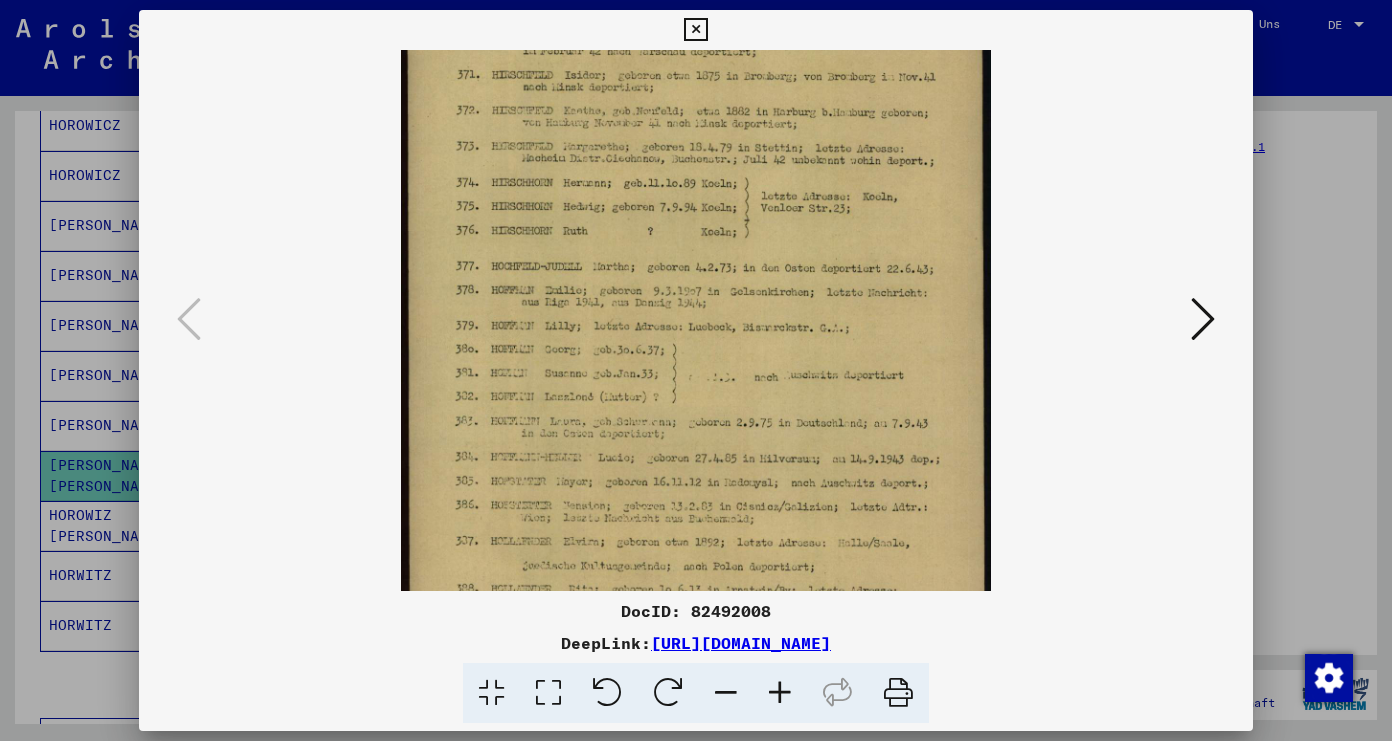 drag, startPoint x: 663, startPoint y: 359, endPoint x: 657, endPoint y: 344, distance: 16.155495 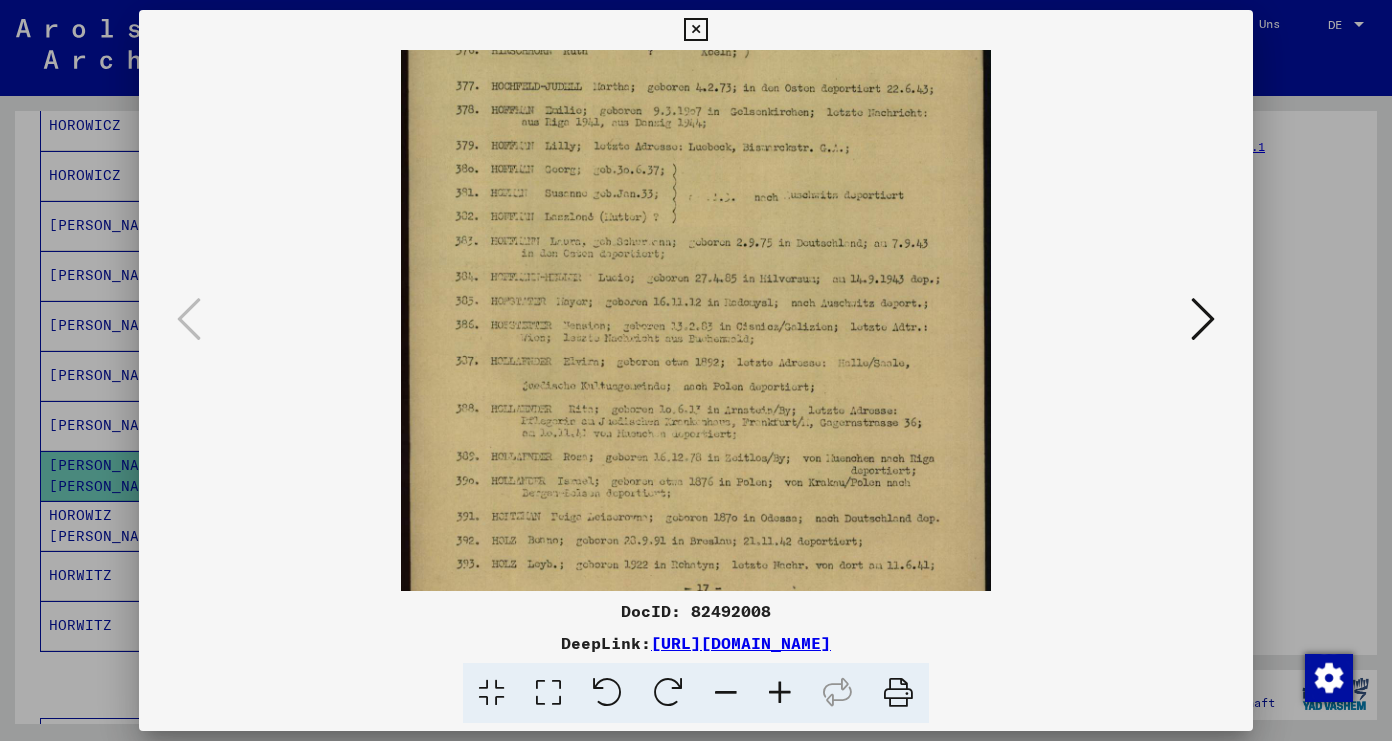 drag, startPoint x: 678, startPoint y: 401, endPoint x: 670, endPoint y: 305, distance: 96.332756 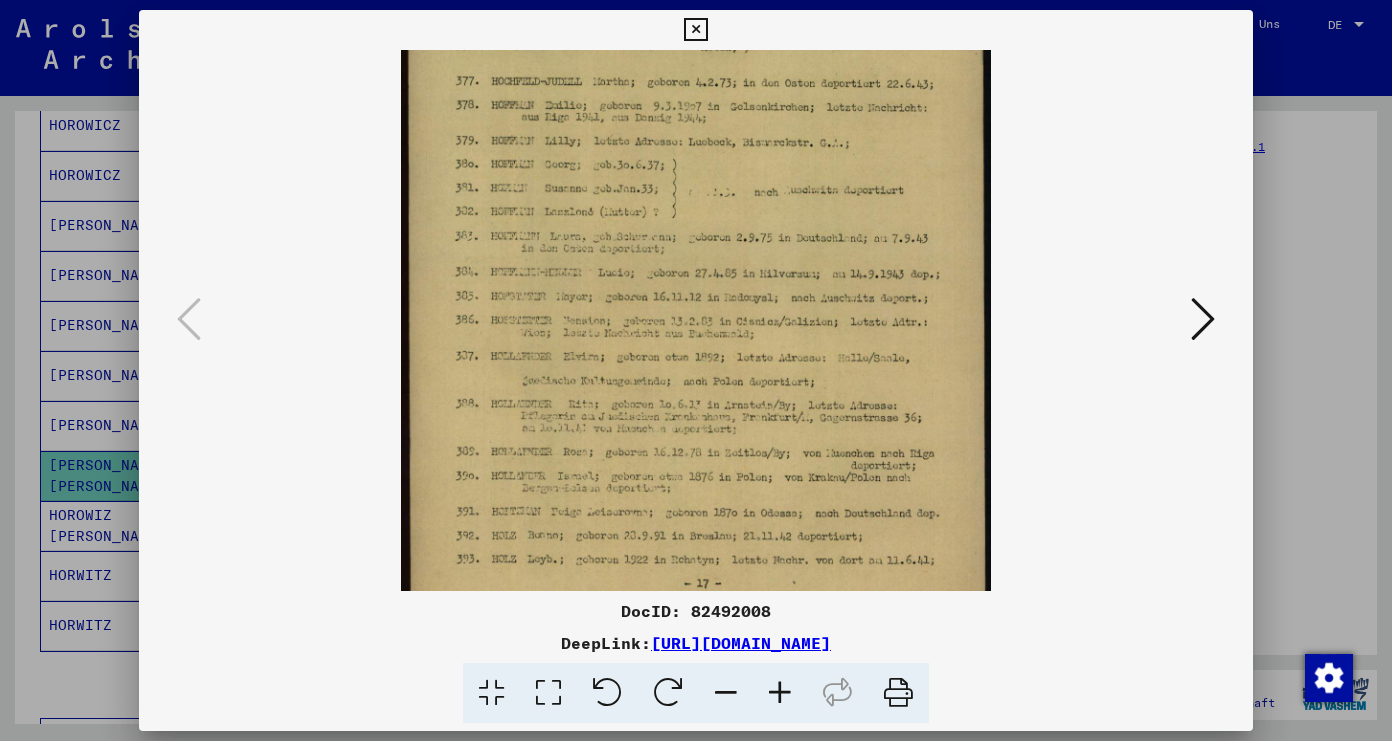 scroll, scrollTop: 400, scrollLeft: 0, axis: vertical 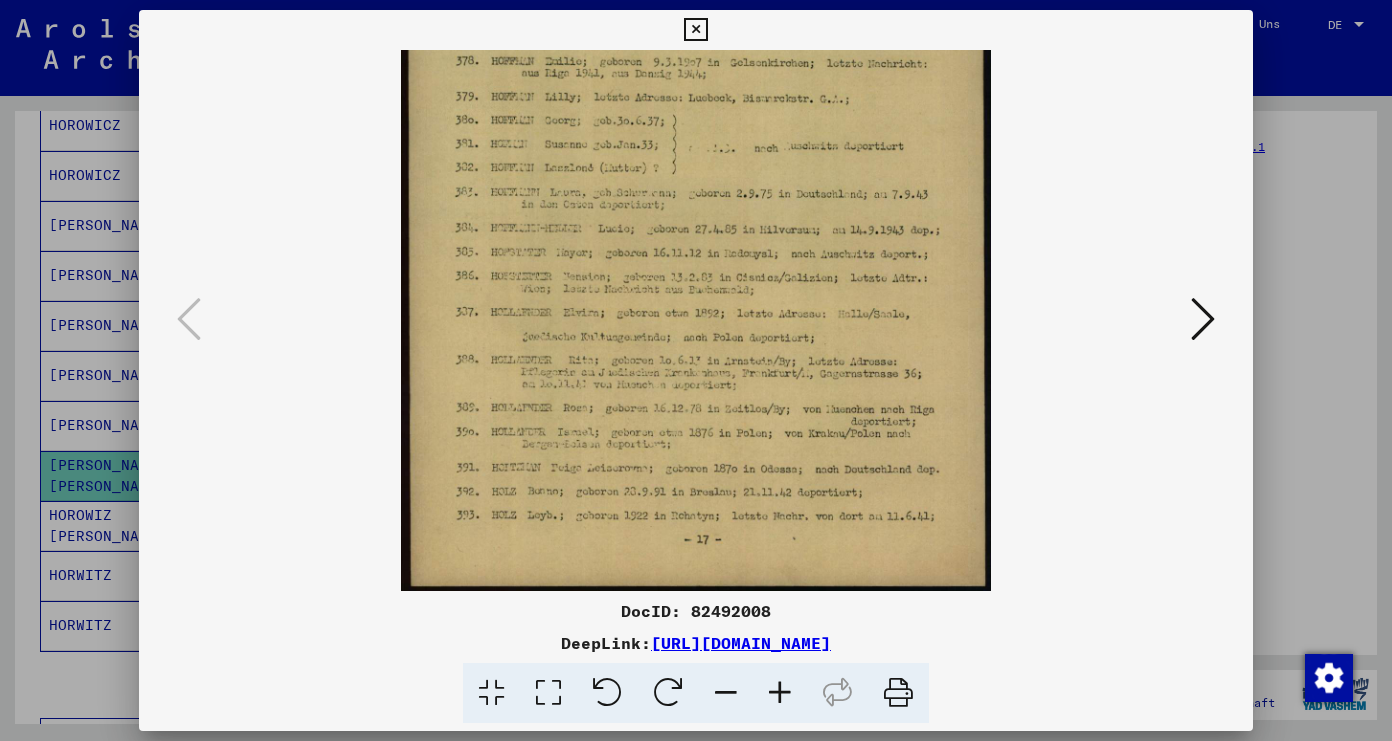 drag, startPoint x: 711, startPoint y: 466, endPoint x: 711, endPoint y: 327, distance: 139 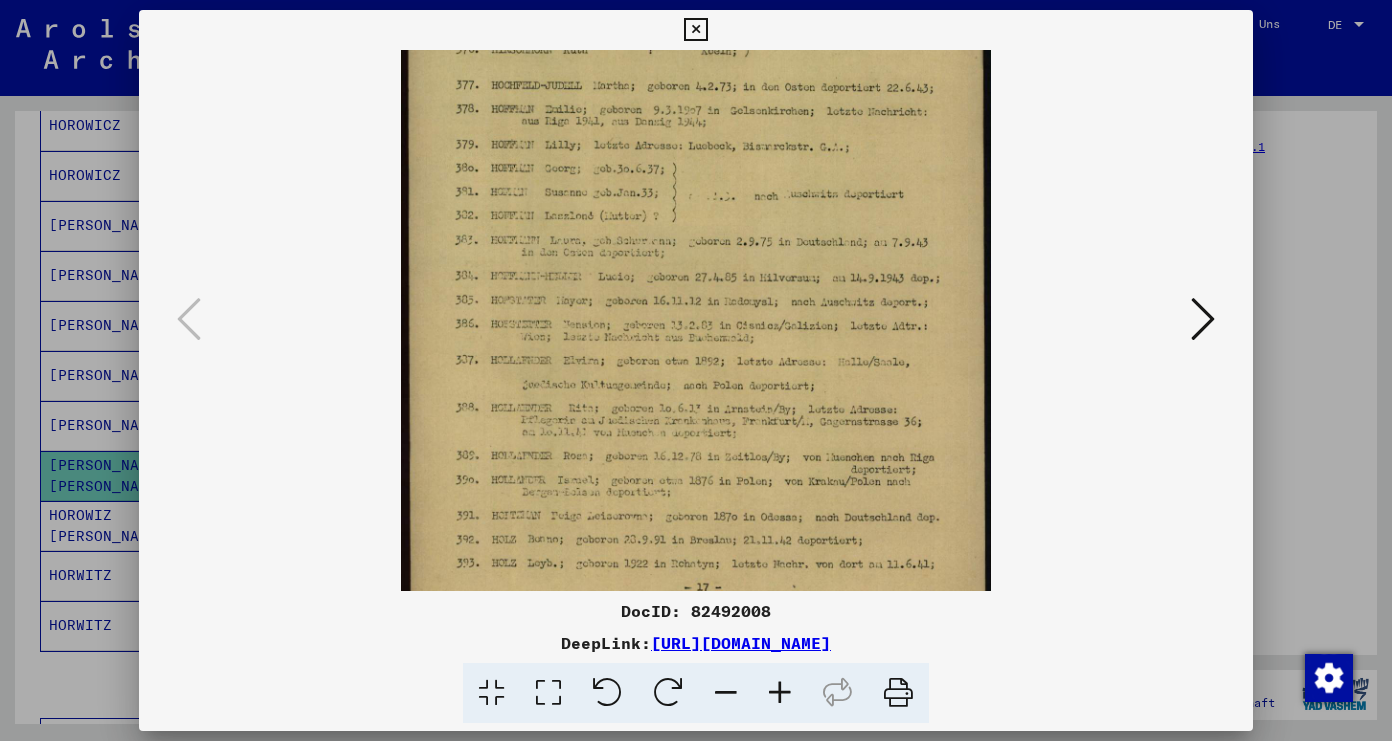 drag, startPoint x: 730, startPoint y: 473, endPoint x: 730, endPoint y: 521, distance: 48 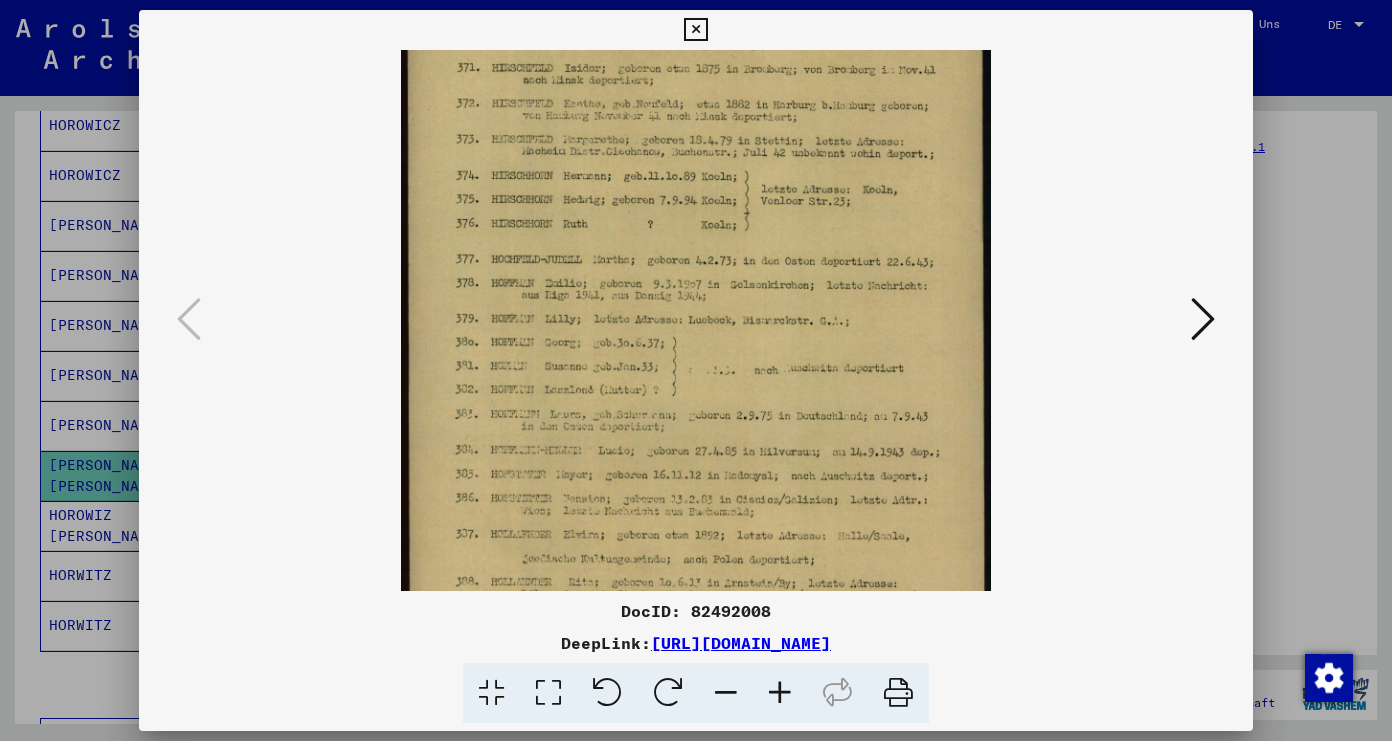 drag, startPoint x: 624, startPoint y: 295, endPoint x: 620, endPoint y: 405, distance: 110.0727 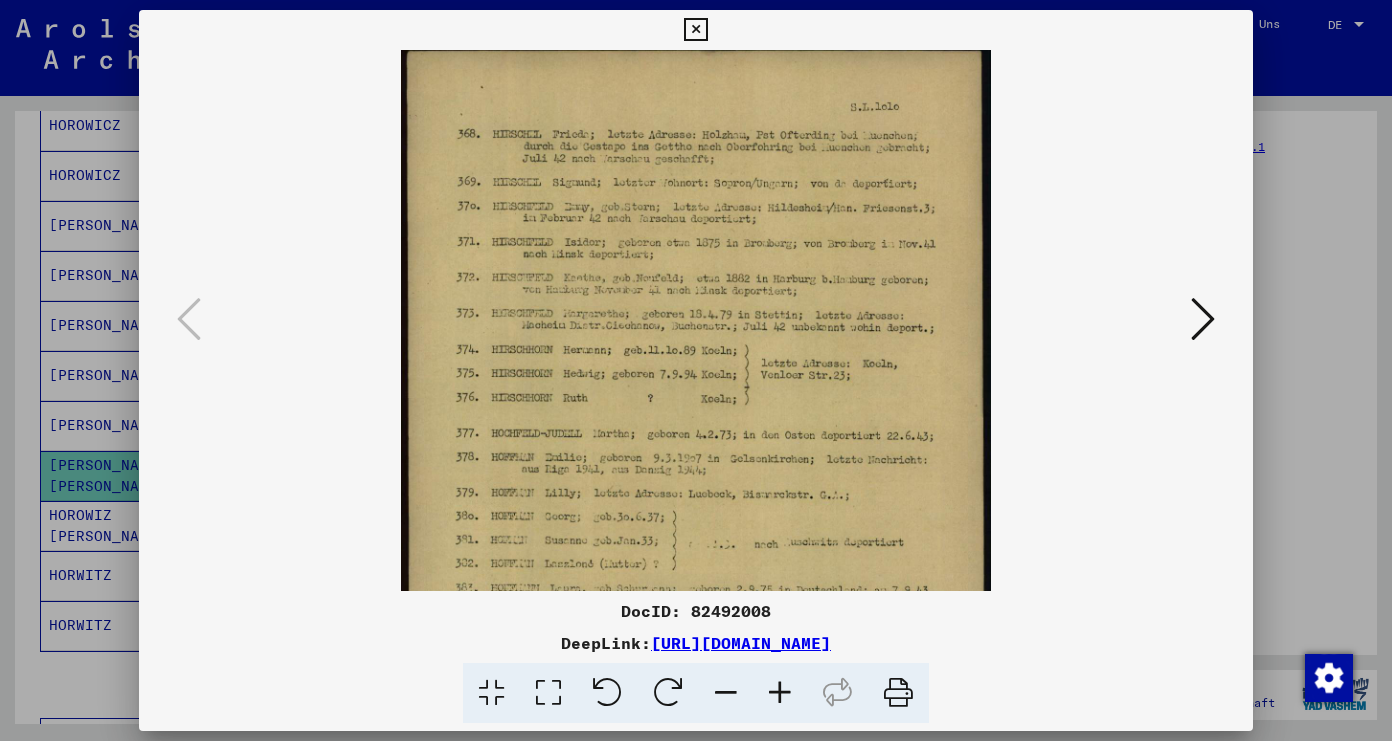 drag, startPoint x: 657, startPoint y: 349, endPoint x: 789, endPoint y: 391, distance: 138.52075 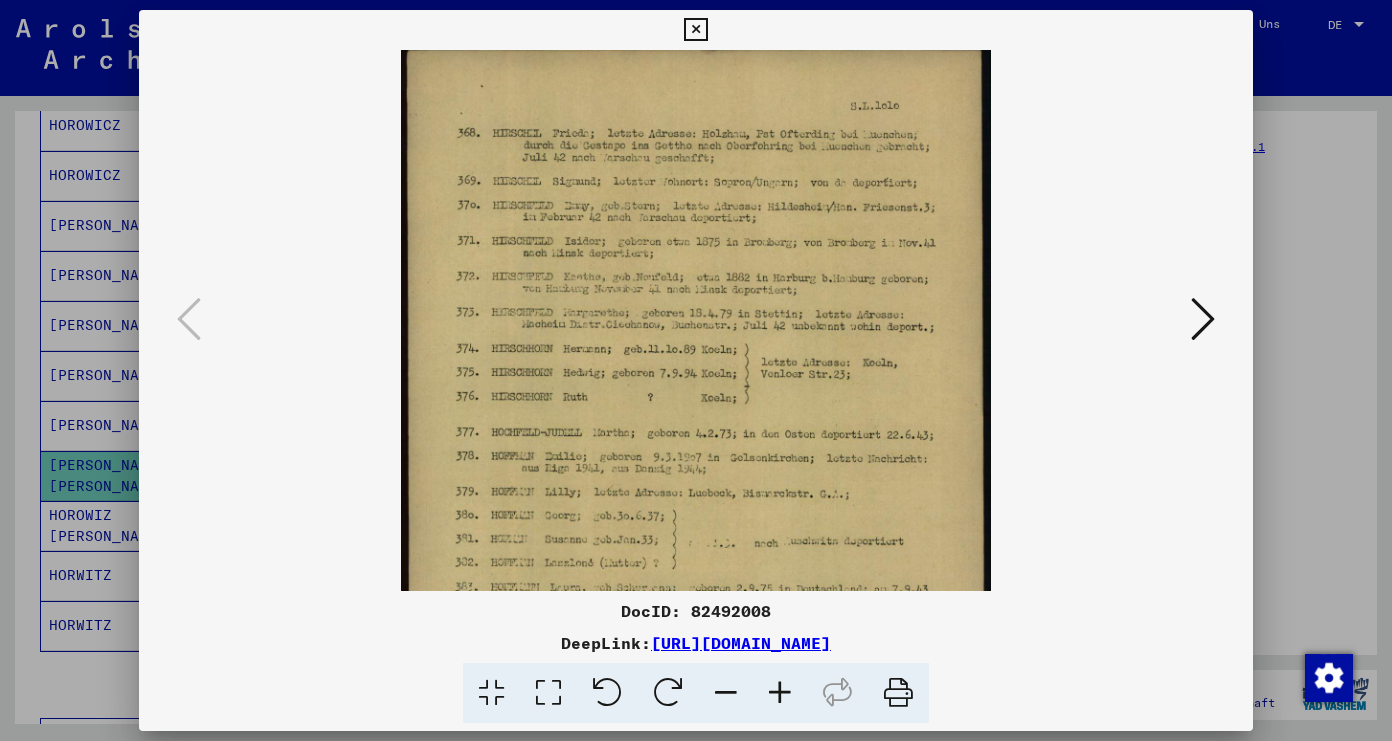 click at bounding box center [1203, 319] 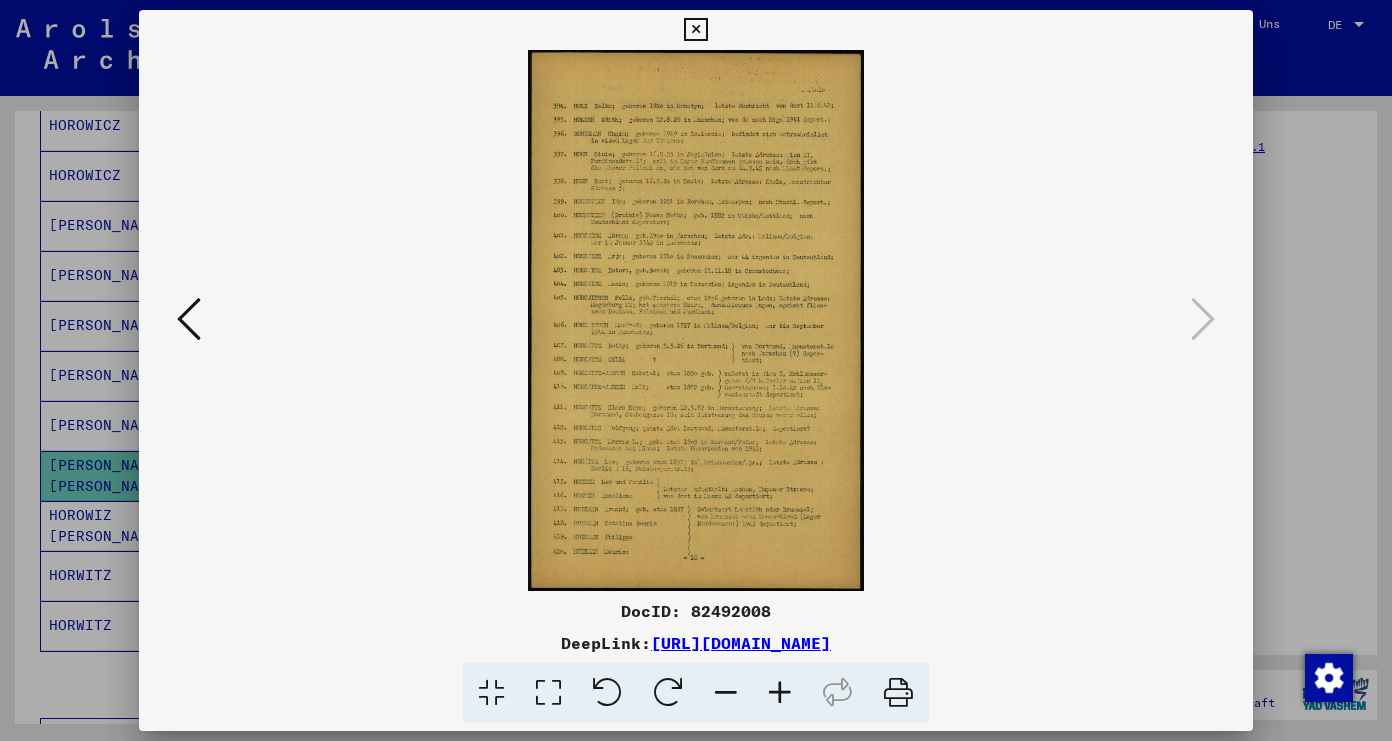 scroll, scrollTop: 0, scrollLeft: 0, axis: both 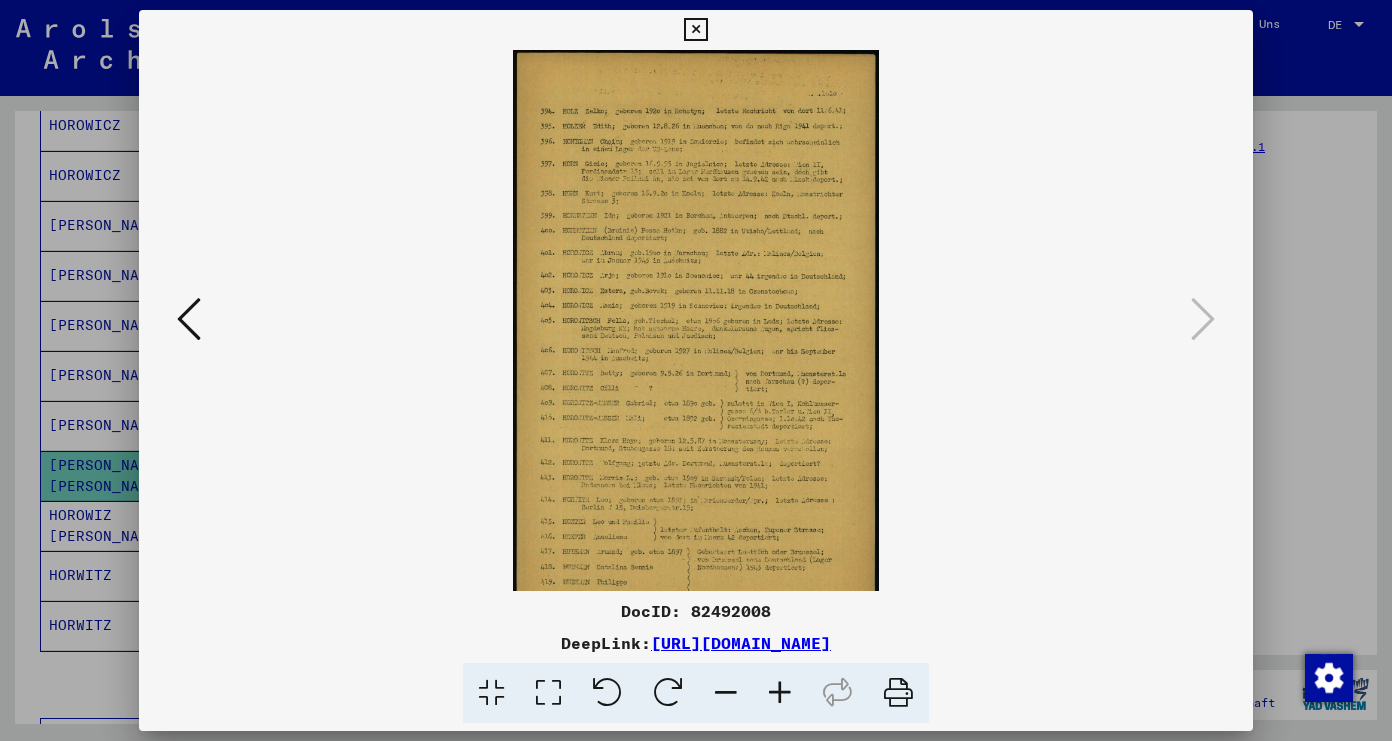 click at bounding box center (780, 693) 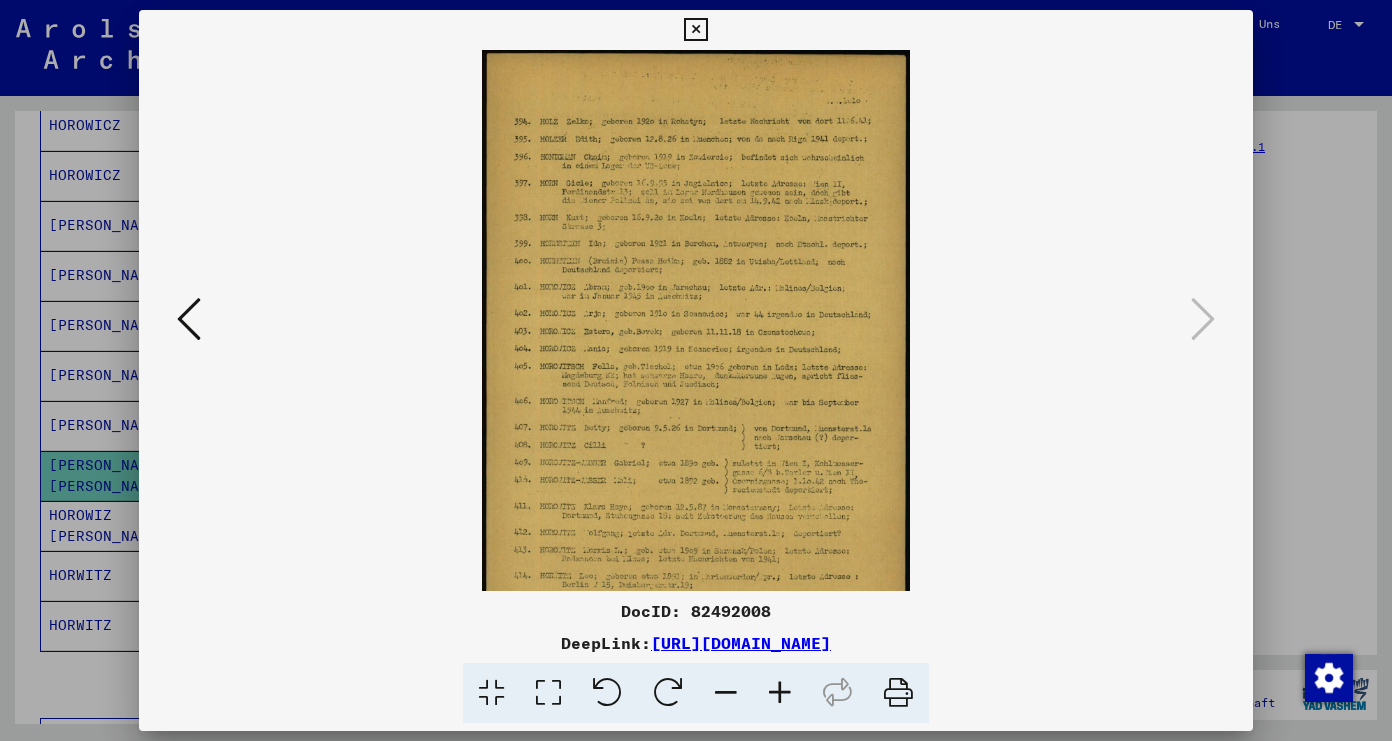 click at bounding box center [780, 693] 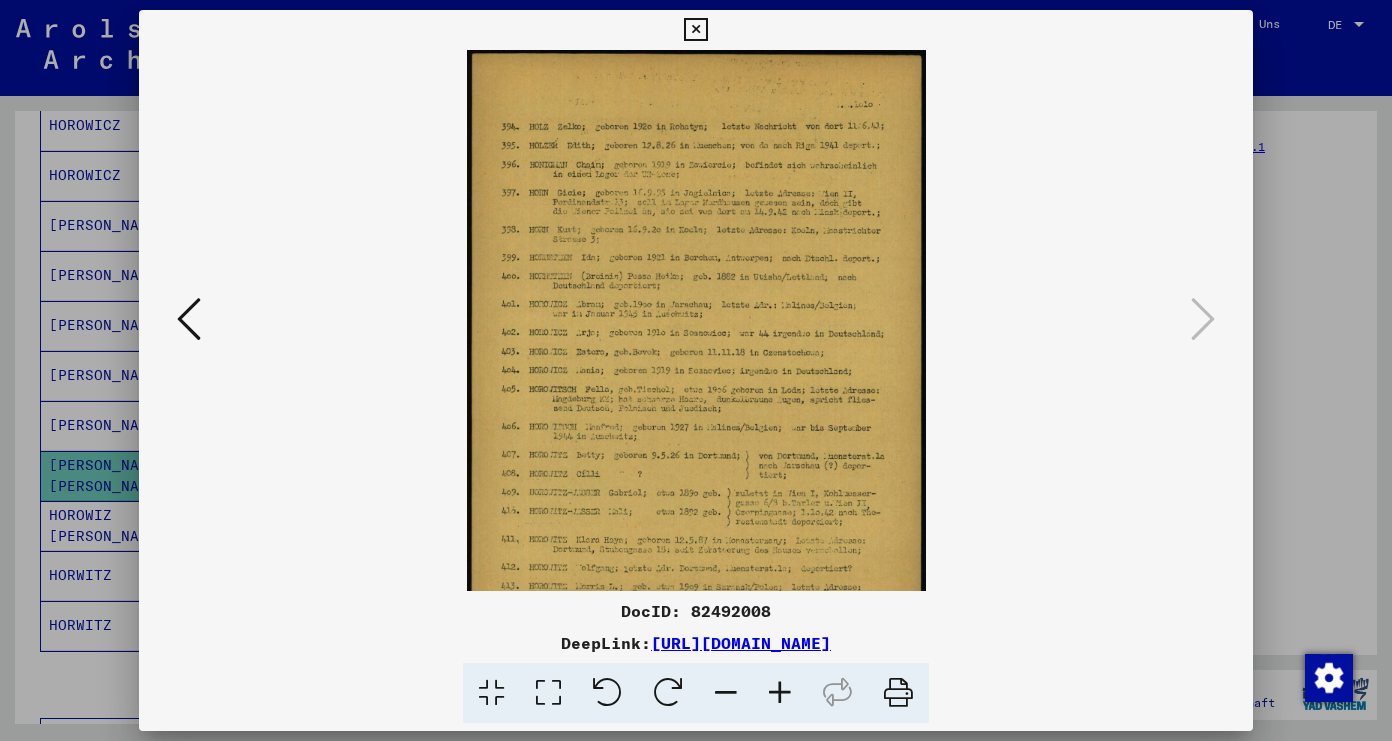 click at bounding box center (780, 693) 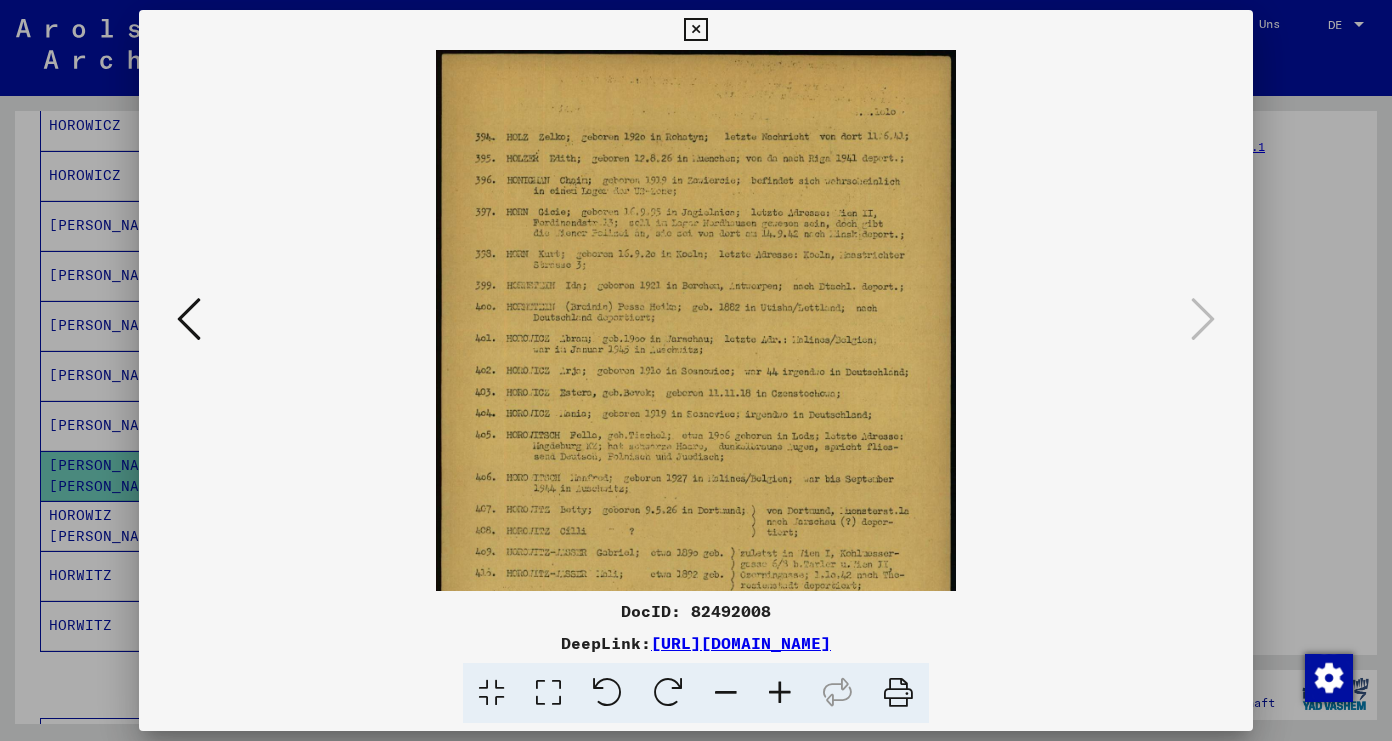 click at bounding box center [780, 693] 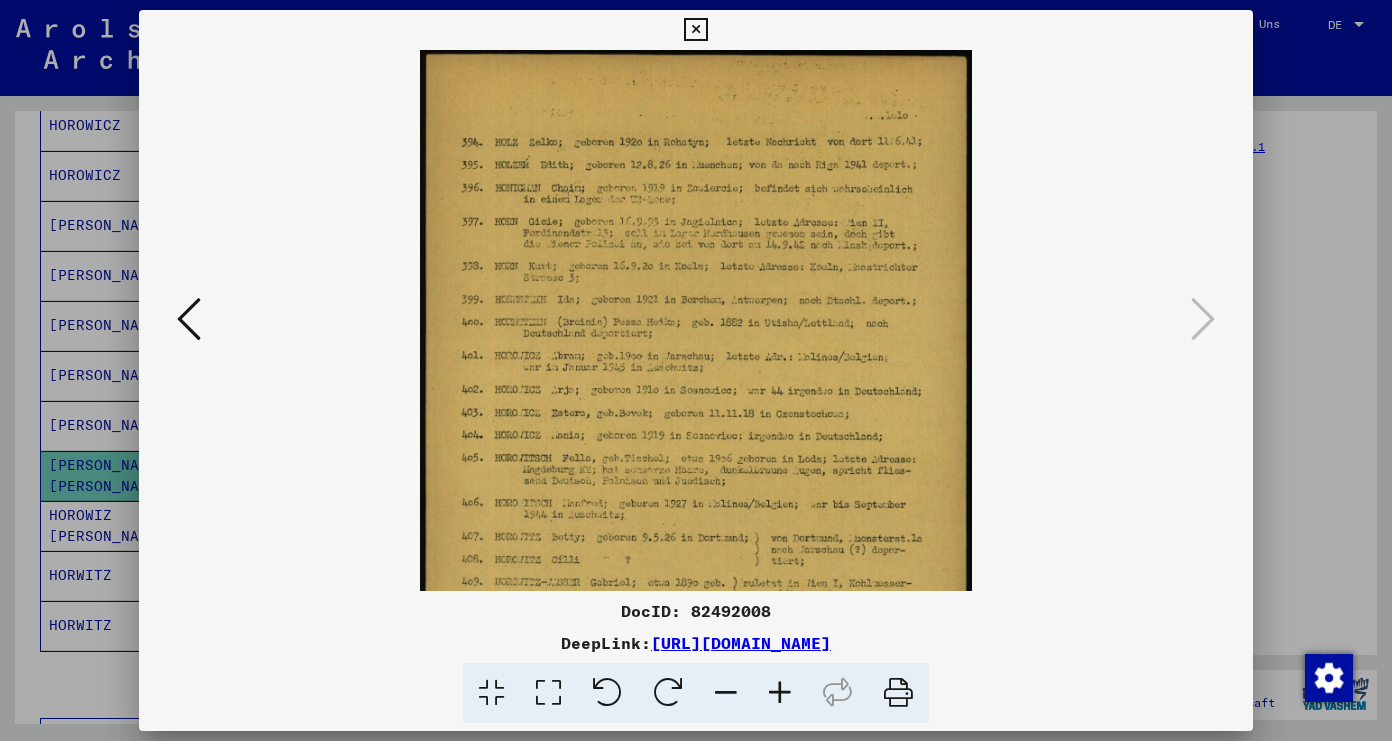 click at bounding box center [780, 693] 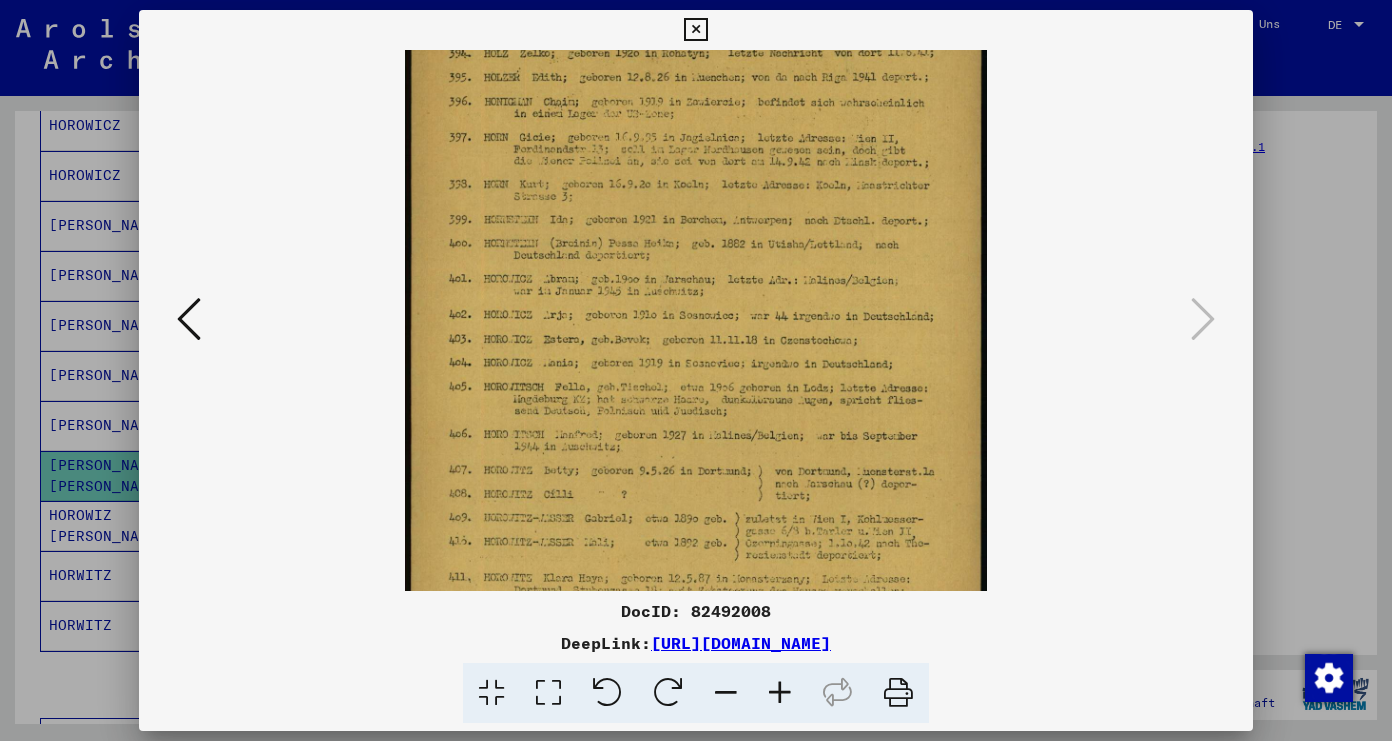 scroll, scrollTop: 95, scrollLeft: 0, axis: vertical 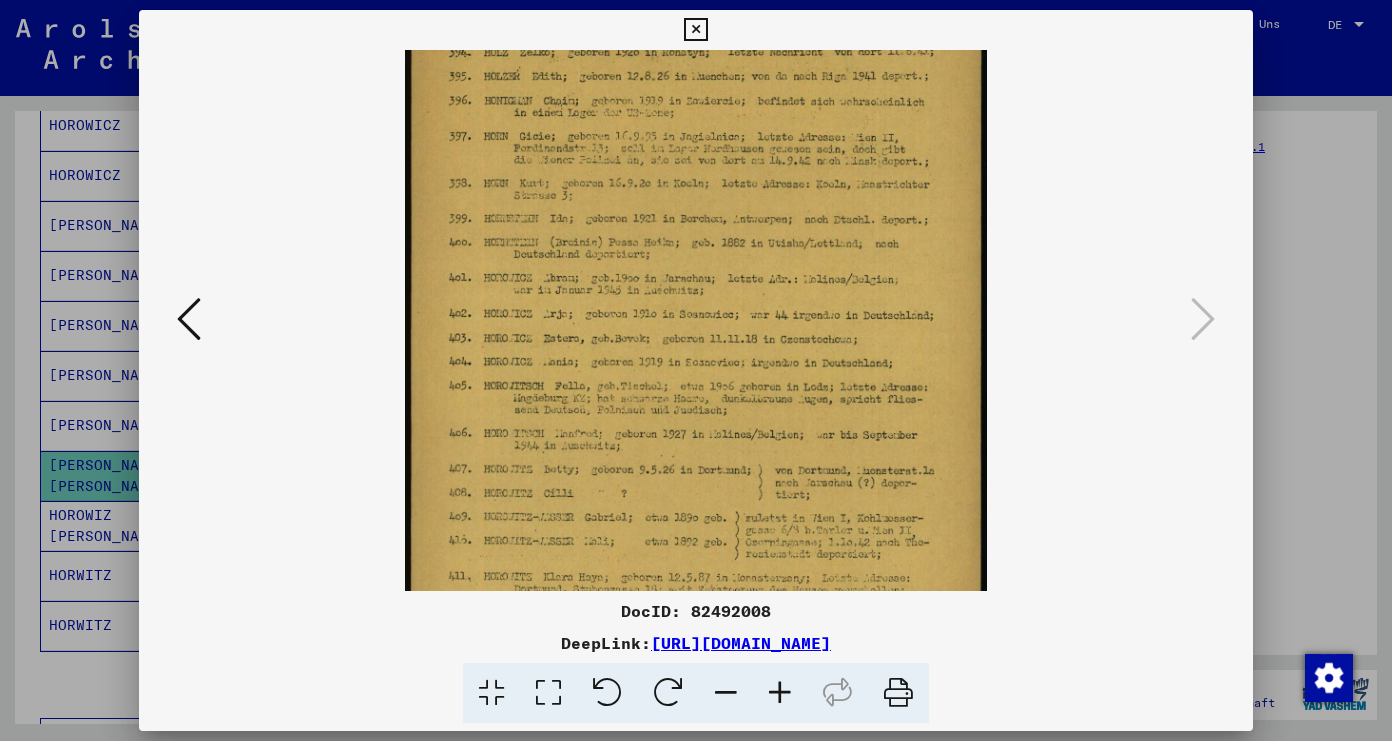 drag, startPoint x: 730, startPoint y: 516, endPoint x: 724, endPoint y: 421, distance: 95.189285 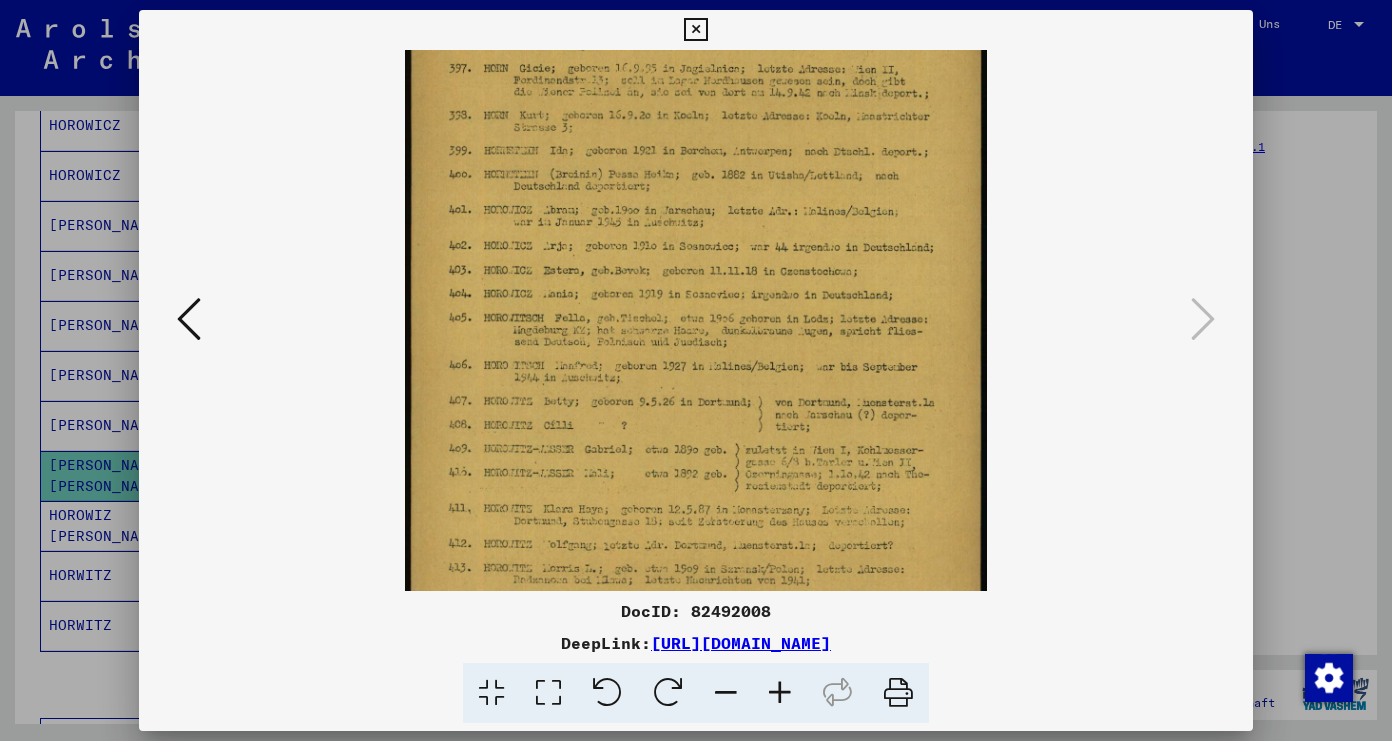 scroll, scrollTop: 181, scrollLeft: 0, axis: vertical 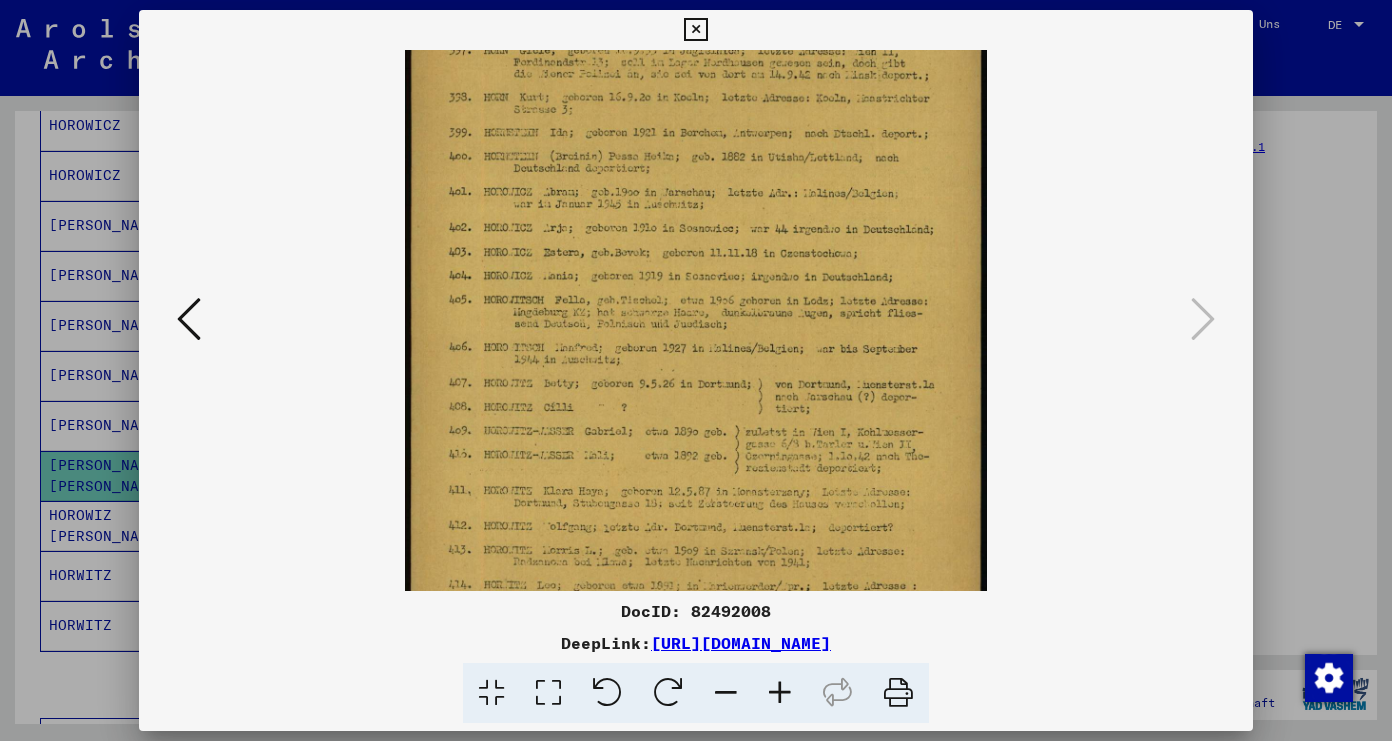 drag, startPoint x: 732, startPoint y: 490, endPoint x: 726, endPoint y: 404, distance: 86.209045 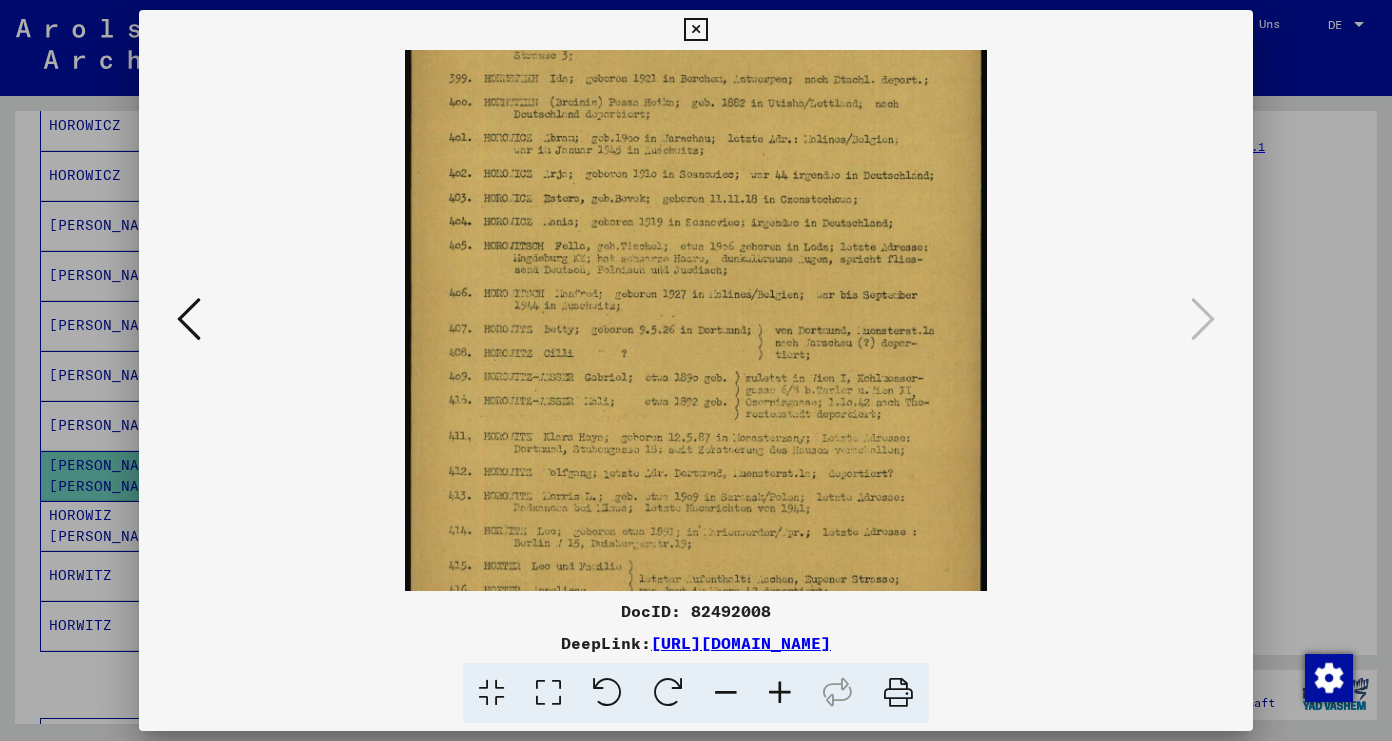 scroll, scrollTop: 280, scrollLeft: 0, axis: vertical 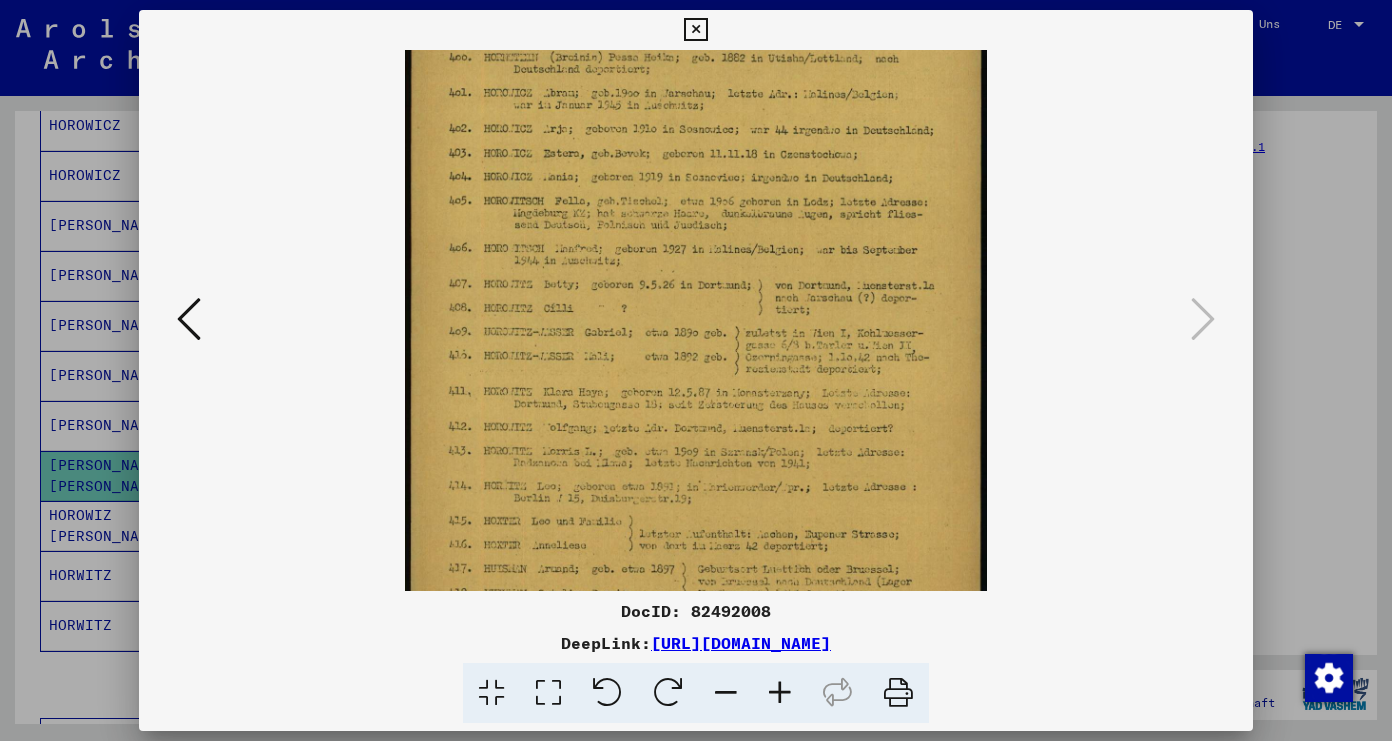 drag, startPoint x: 727, startPoint y: 476, endPoint x: 725, endPoint y: 391, distance: 85.02353 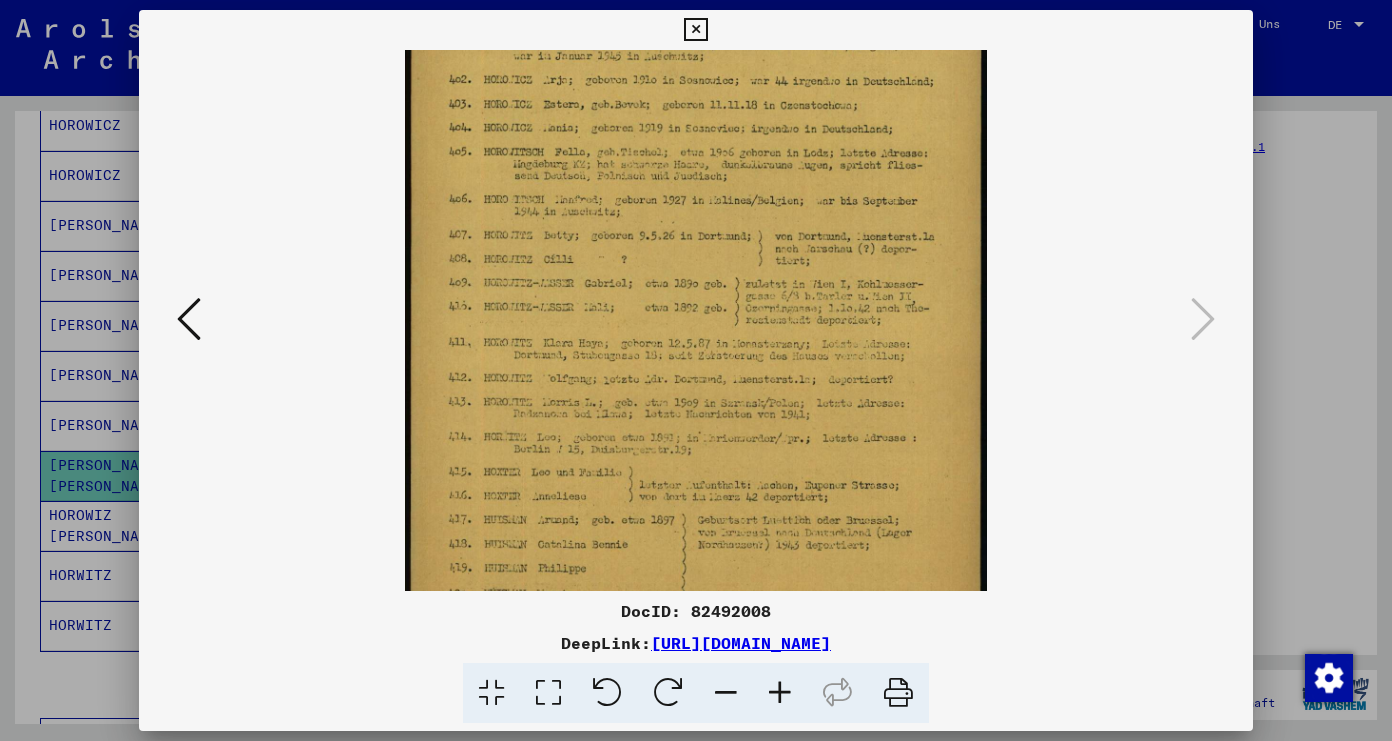 scroll, scrollTop: 332, scrollLeft: 0, axis: vertical 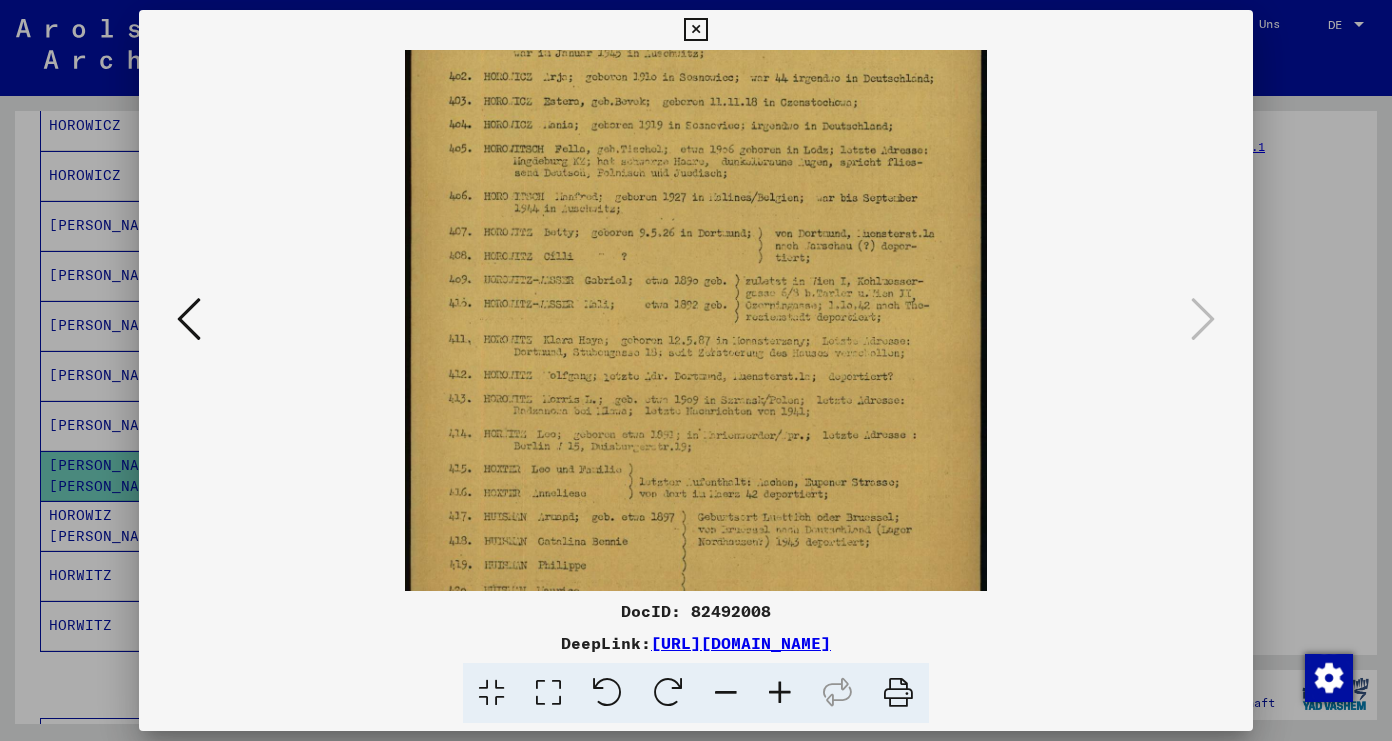 drag, startPoint x: 787, startPoint y: 516, endPoint x: 785, endPoint y: 464, distance: 52.03845 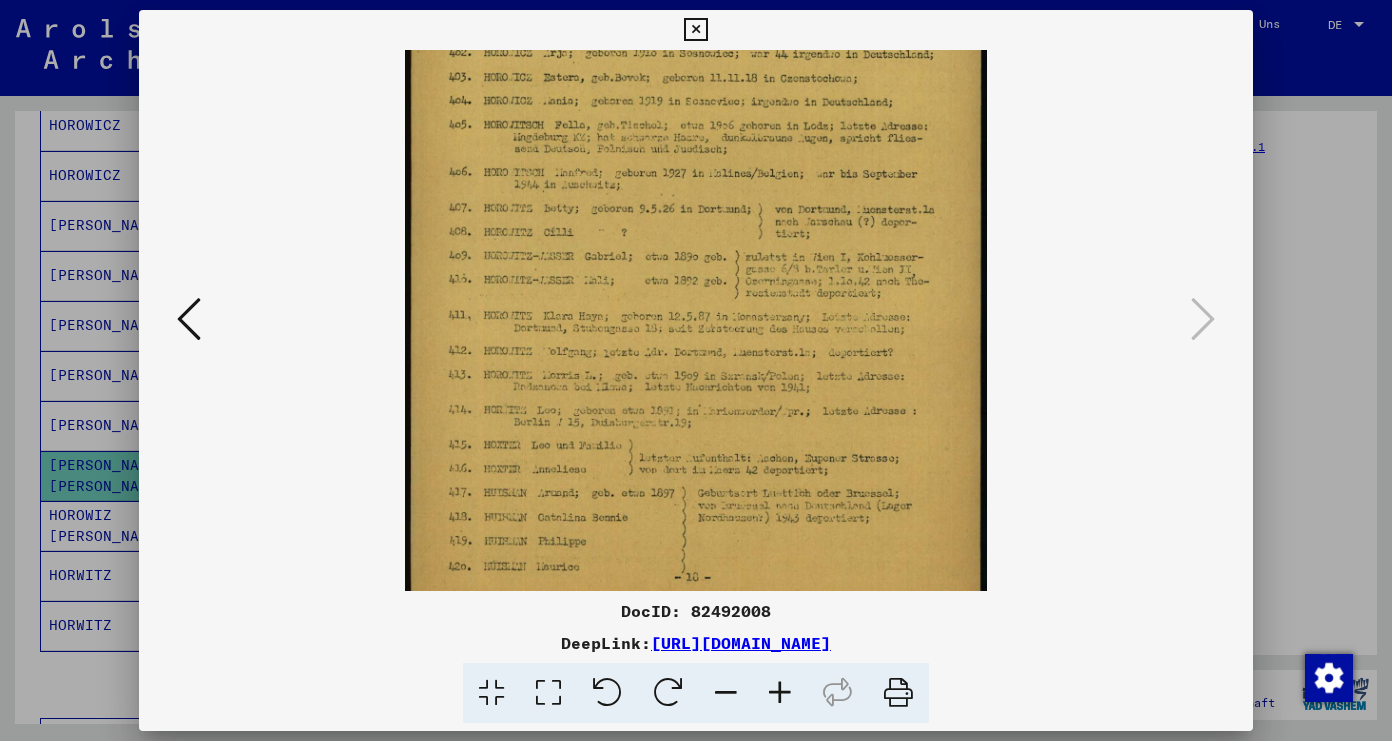 scroll, scrollTop: 389, scrollLeft: 0, axis: vertical 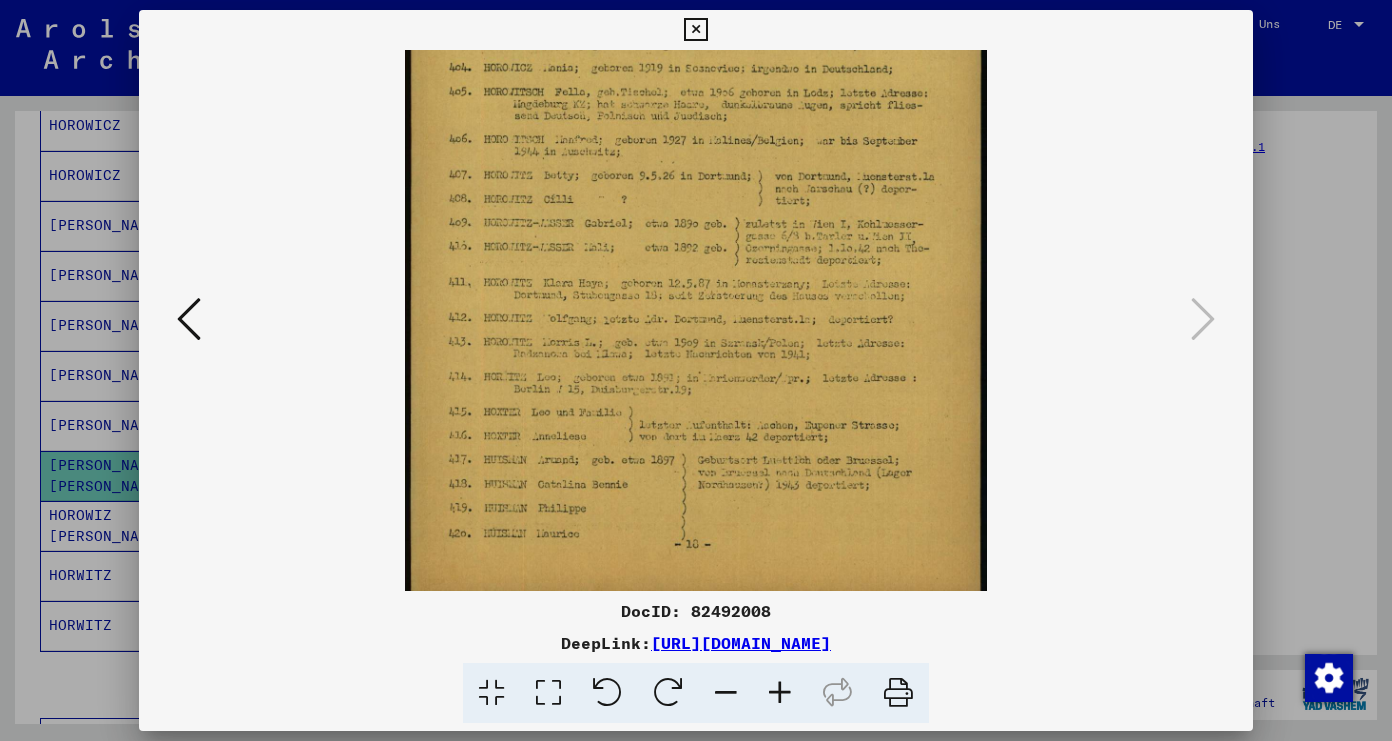 drag, startPoint x: 782, startPoint y: 503, endPoint x: 779, endPoint y: 448, distance: 55.081757 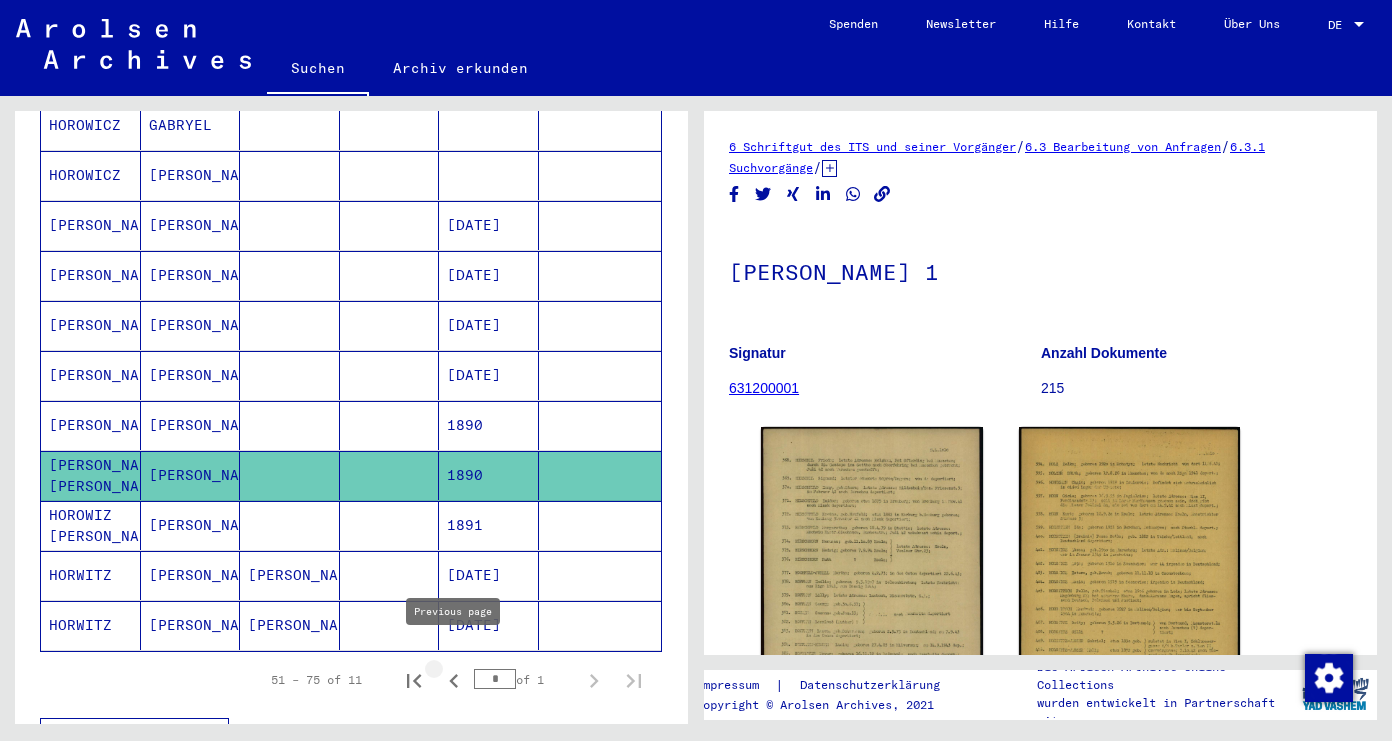 click 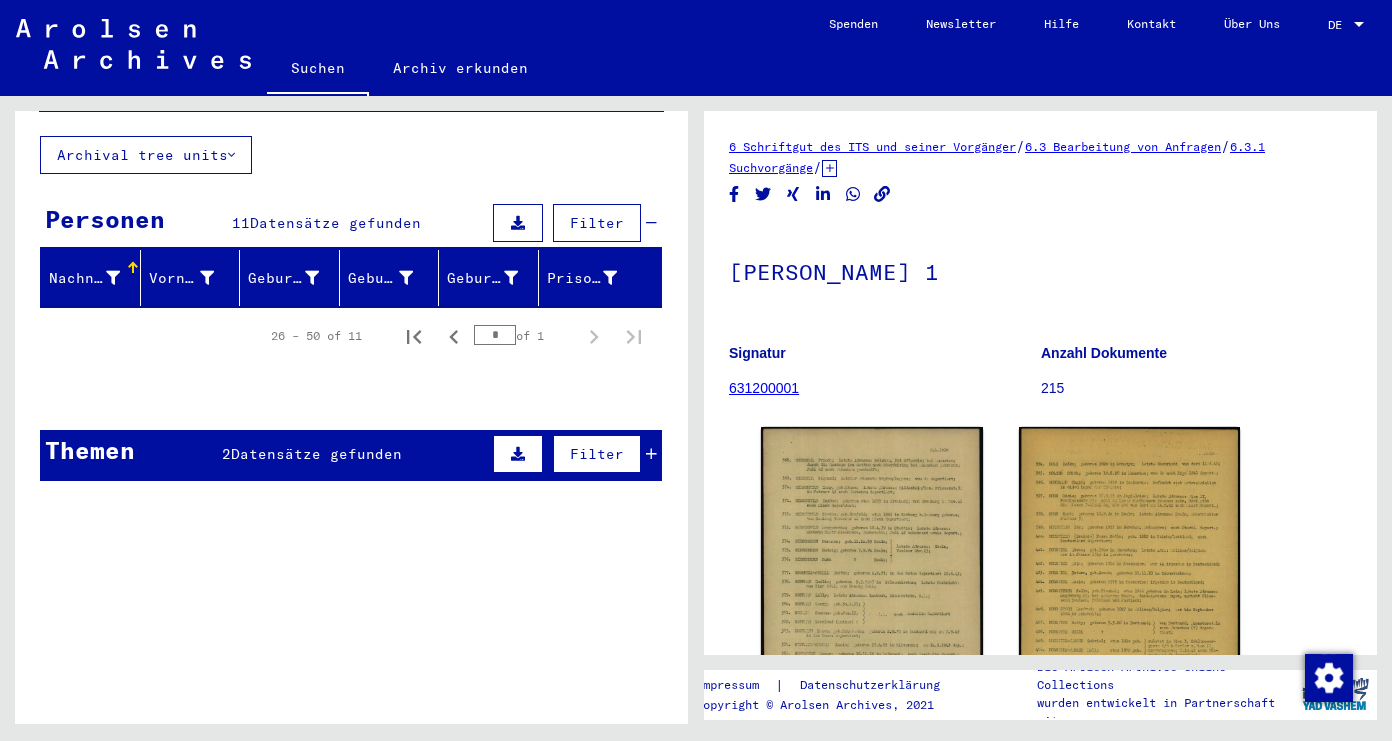 click on "Such- und Bescheinigungsvorgang Nr. 369.678 für [PERSON_NAME][GEOGRAPHIC_DATA] geboren [DEMOGRAPHIC_DATA]" at bounding box center [395, 671] 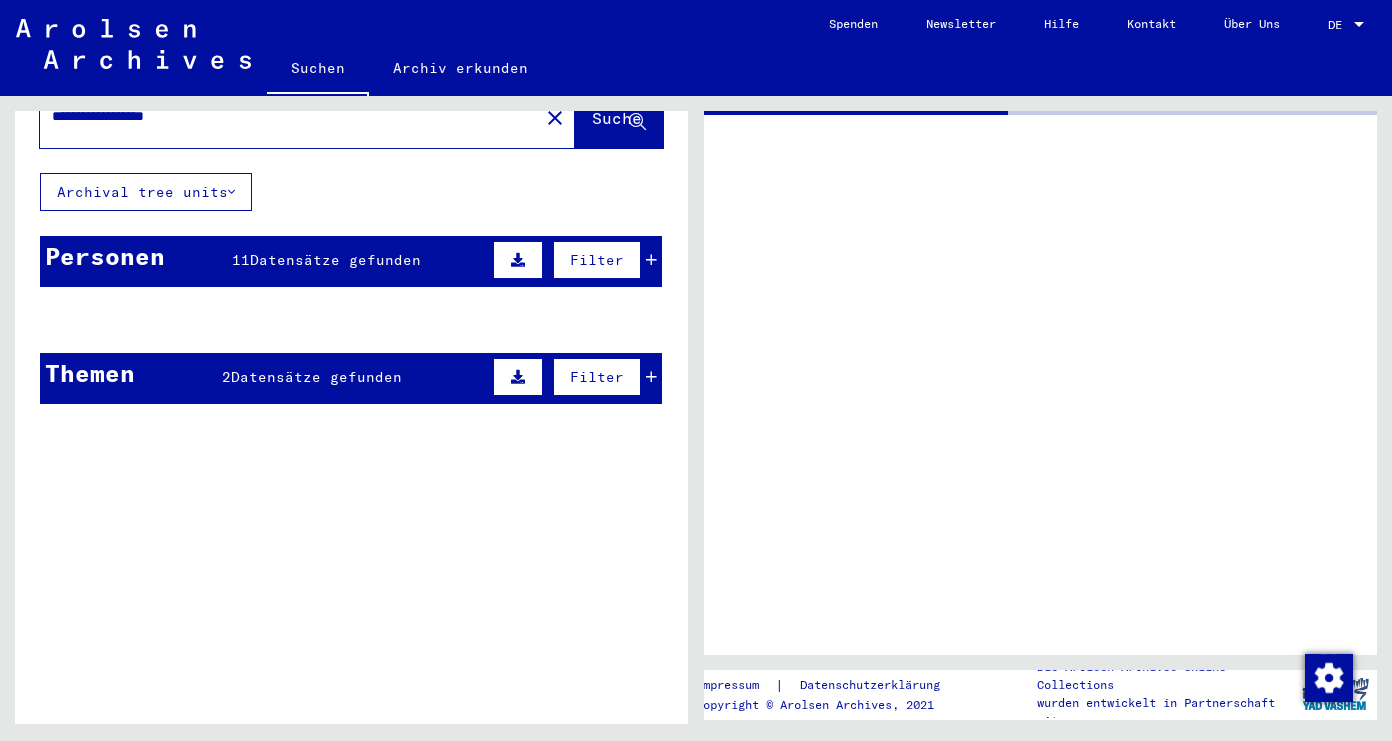 scroll, scrollTop: 61, scrollLeft: 0, axis: vertical 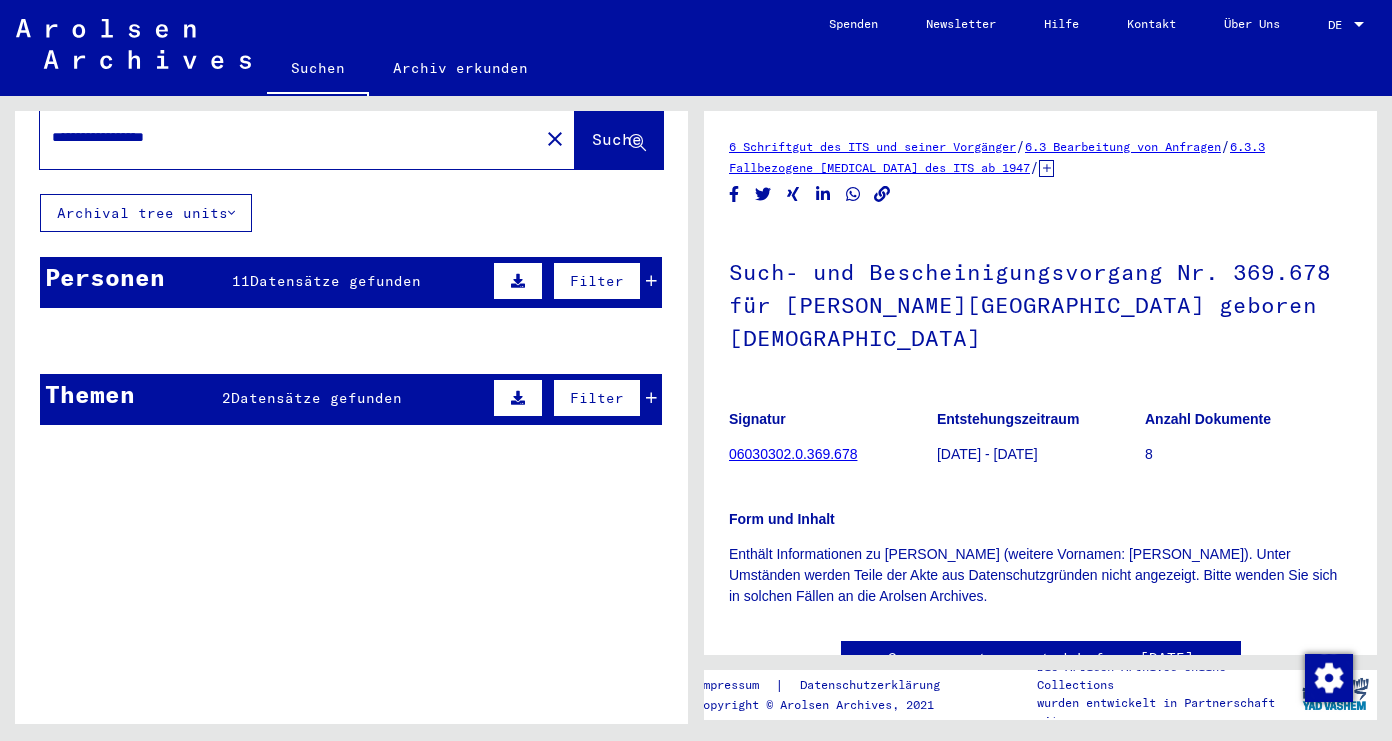 click on "Personen" at bounding box center [105, 277] 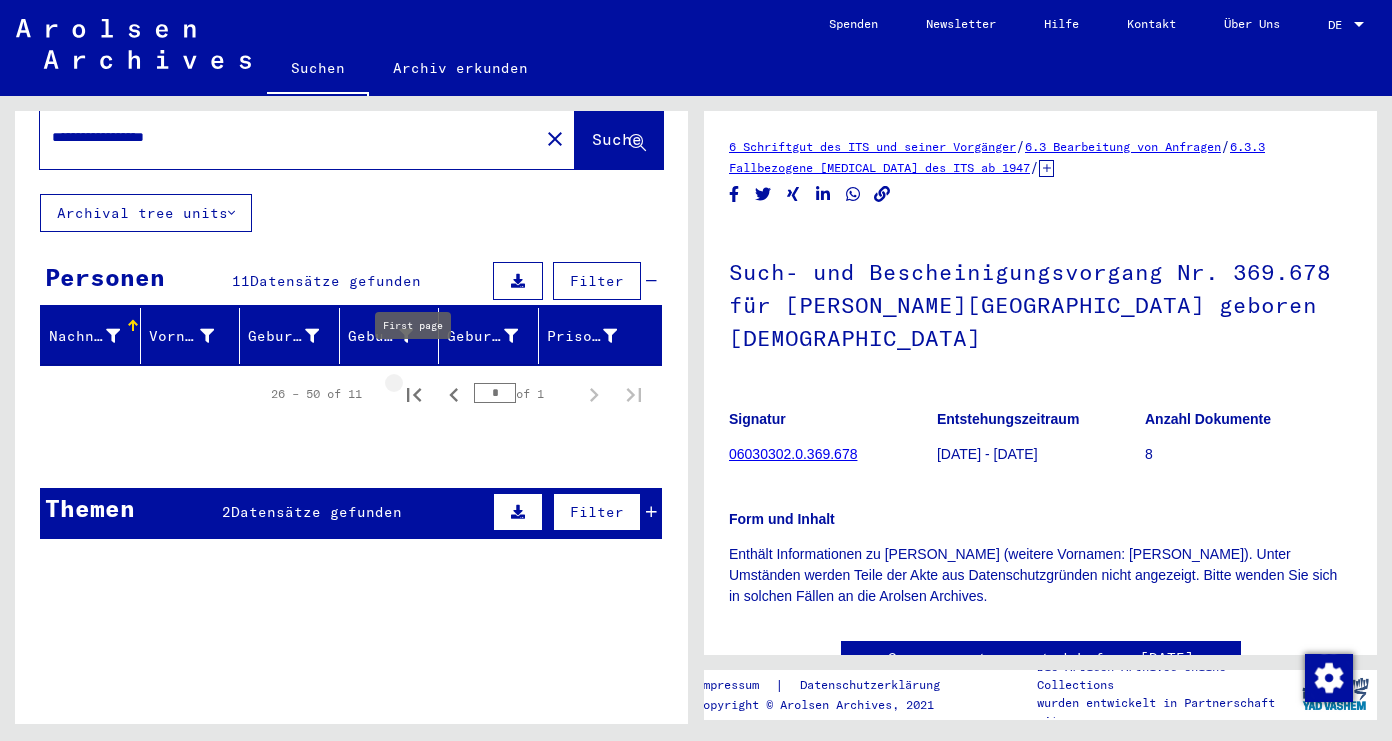 click 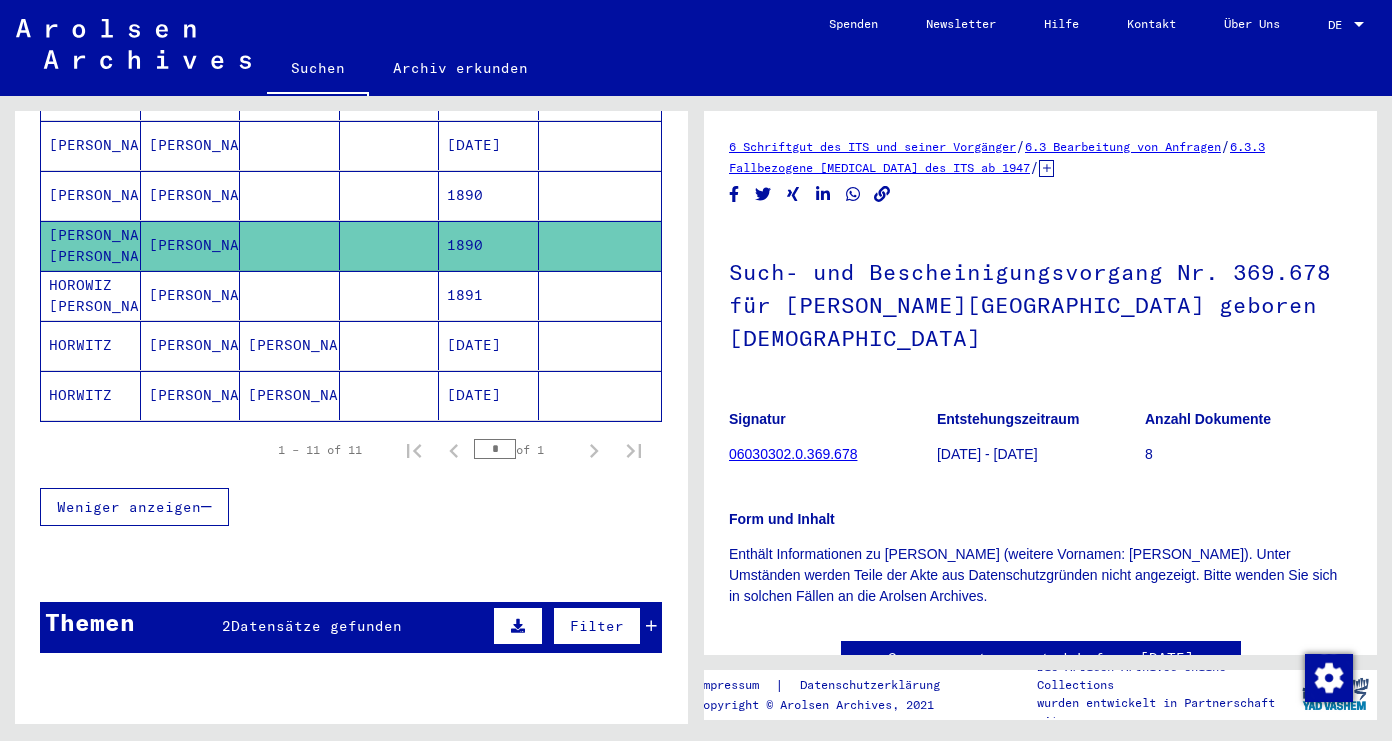 scroll, scrollTop: 562, scrollLeft: 0, axis: vertical 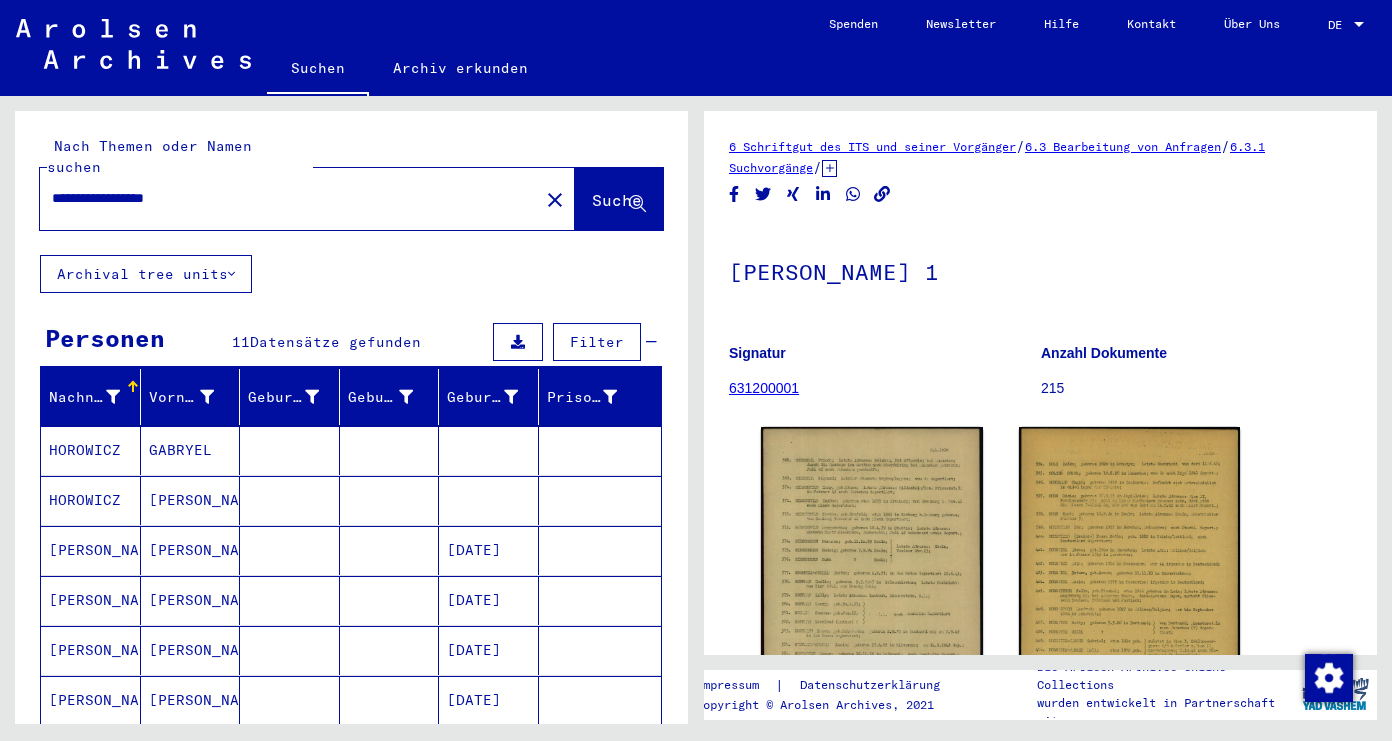 click on "**********" at bounding box center (289, 198) 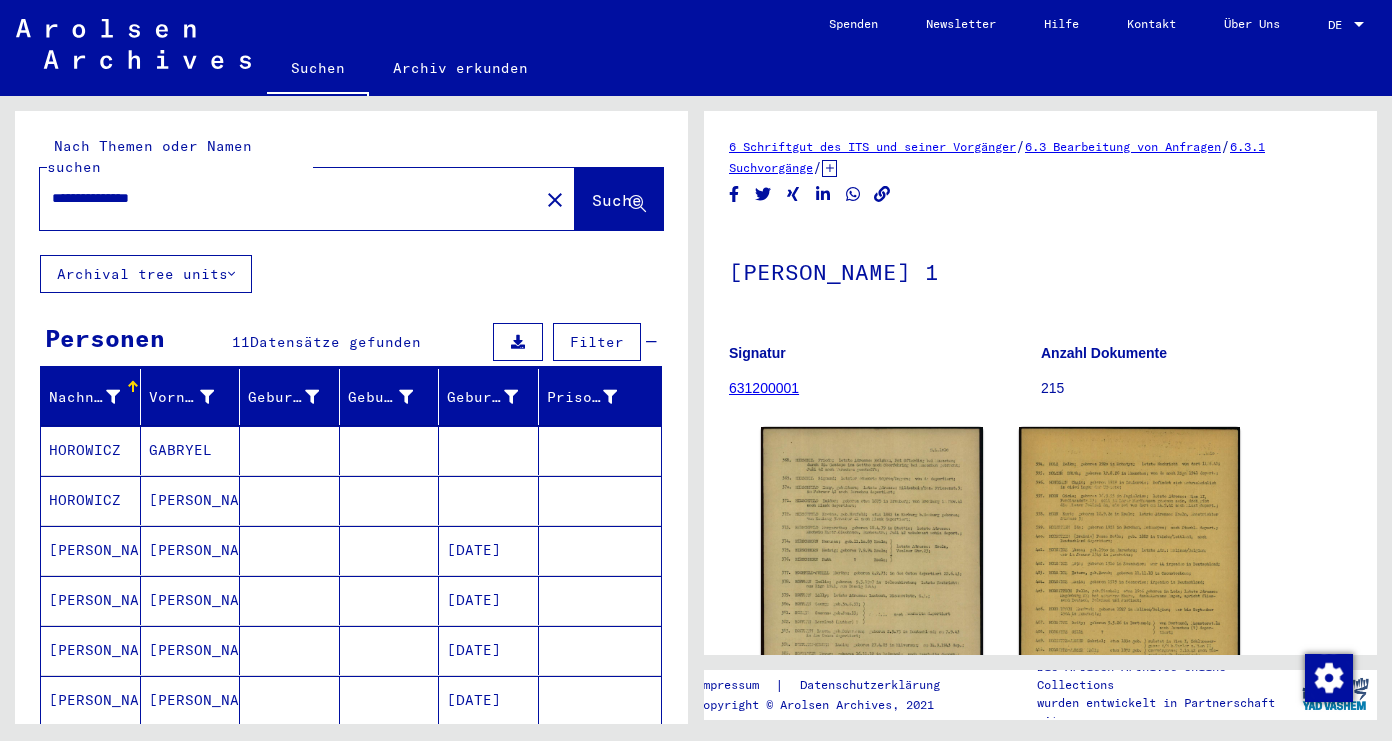 type on "**********" 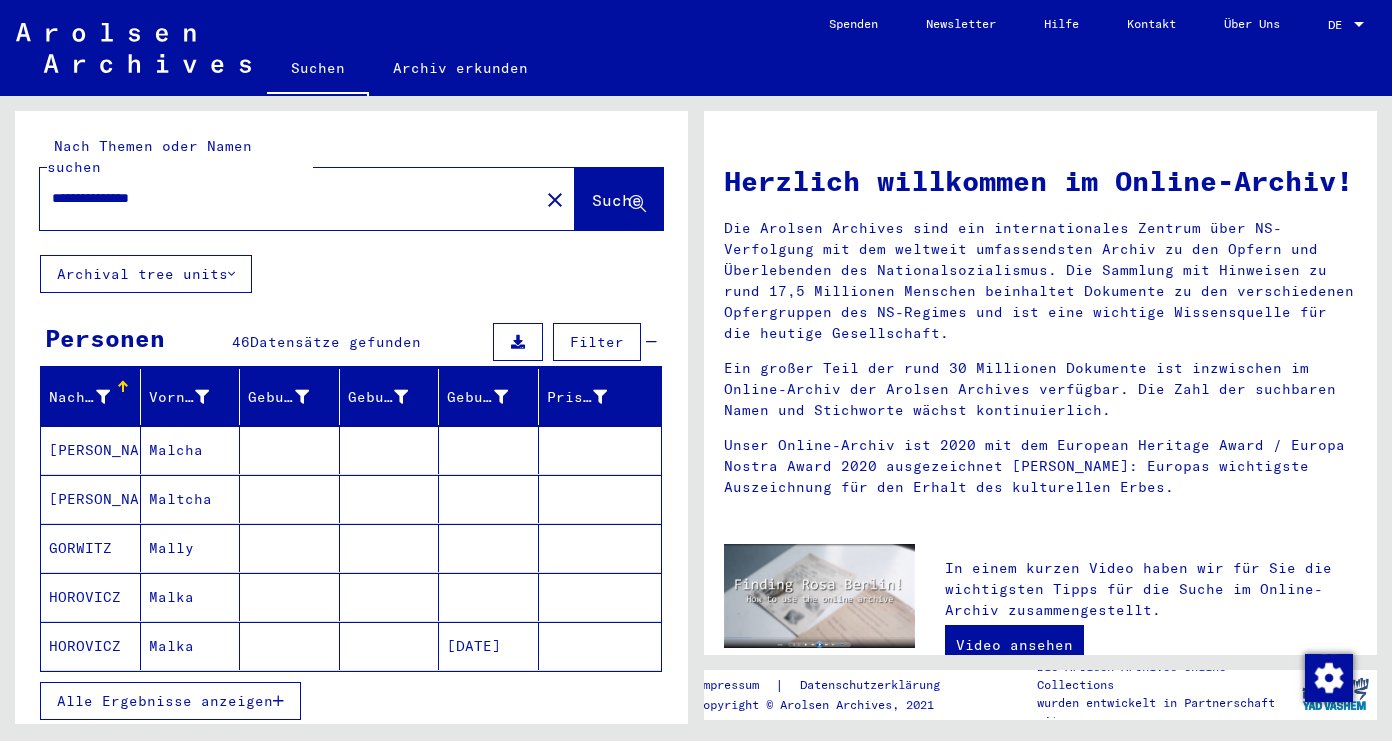 click on "Alle Ergebnisse anzeigen" at bounding box center [170, 701] 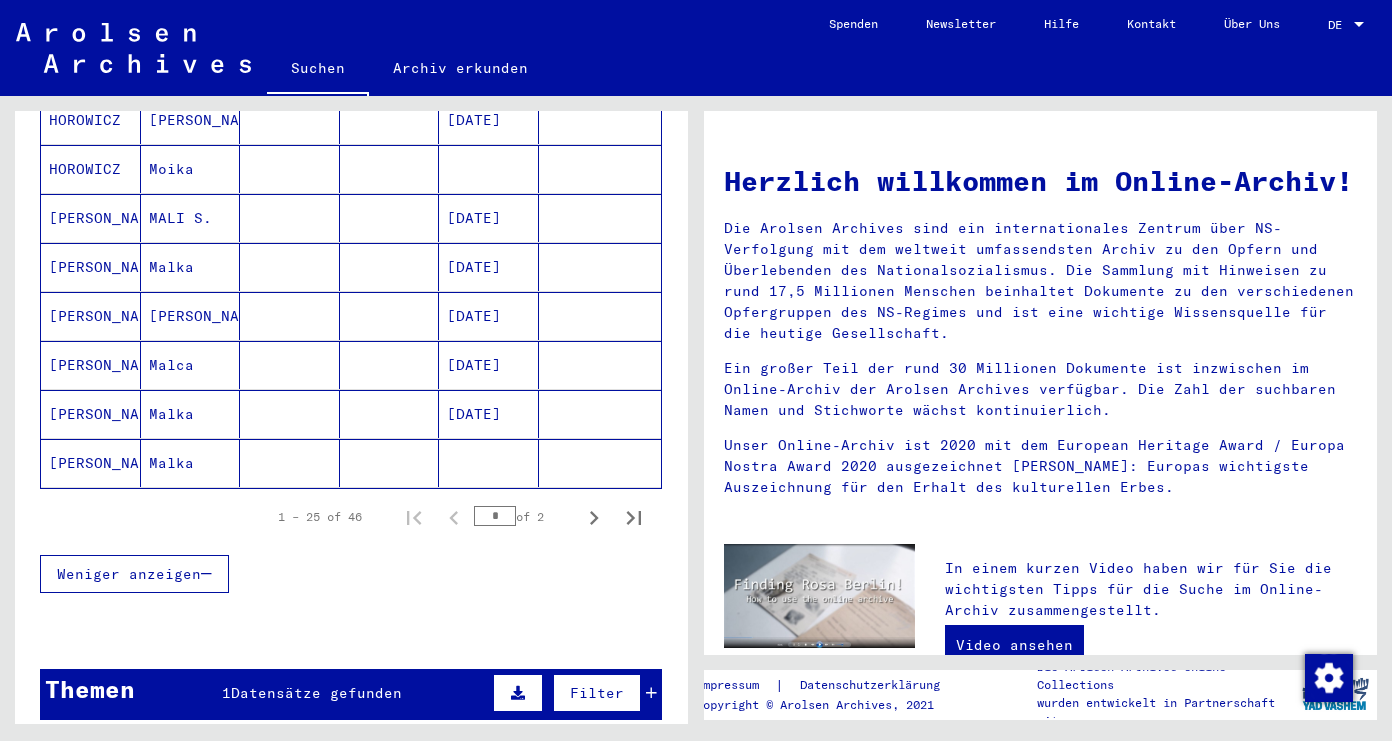 scroll, scrollTop: 1166, scrollLeft: 0, axis: vertical 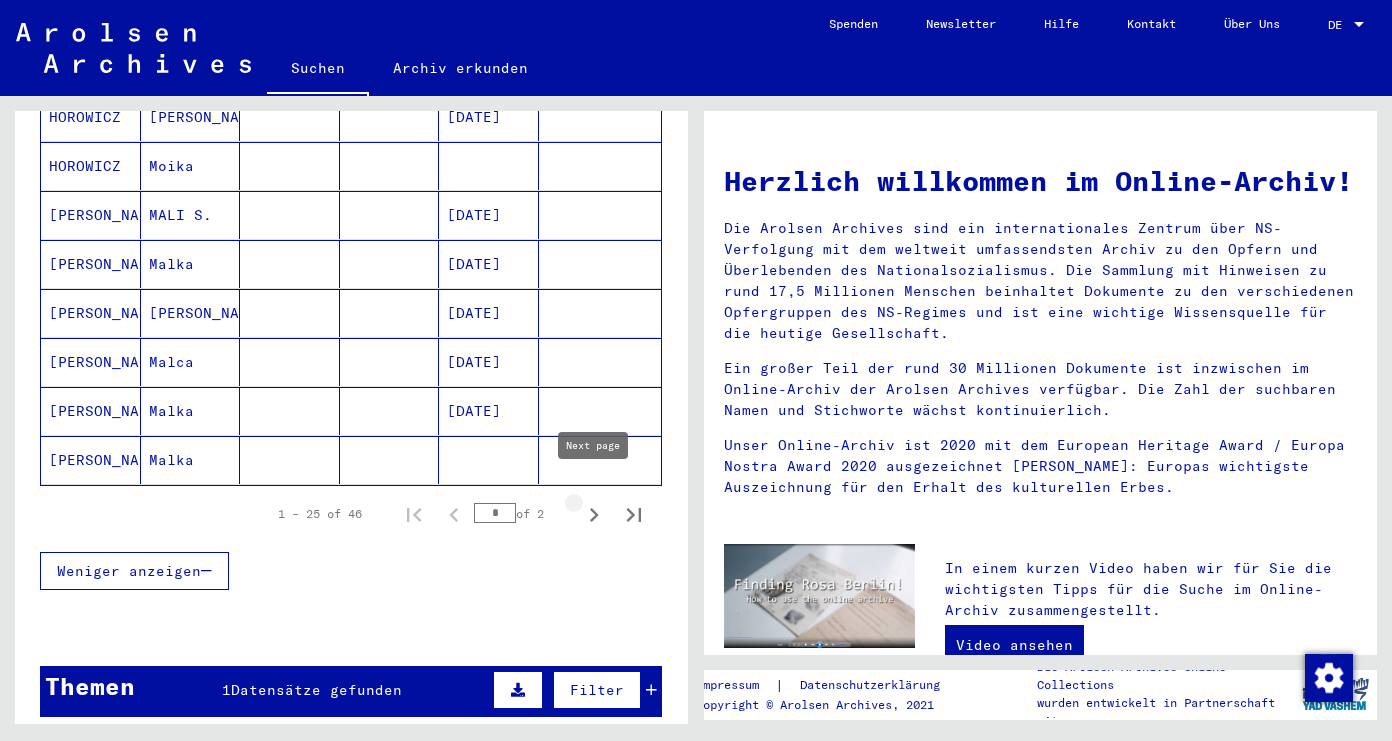 click 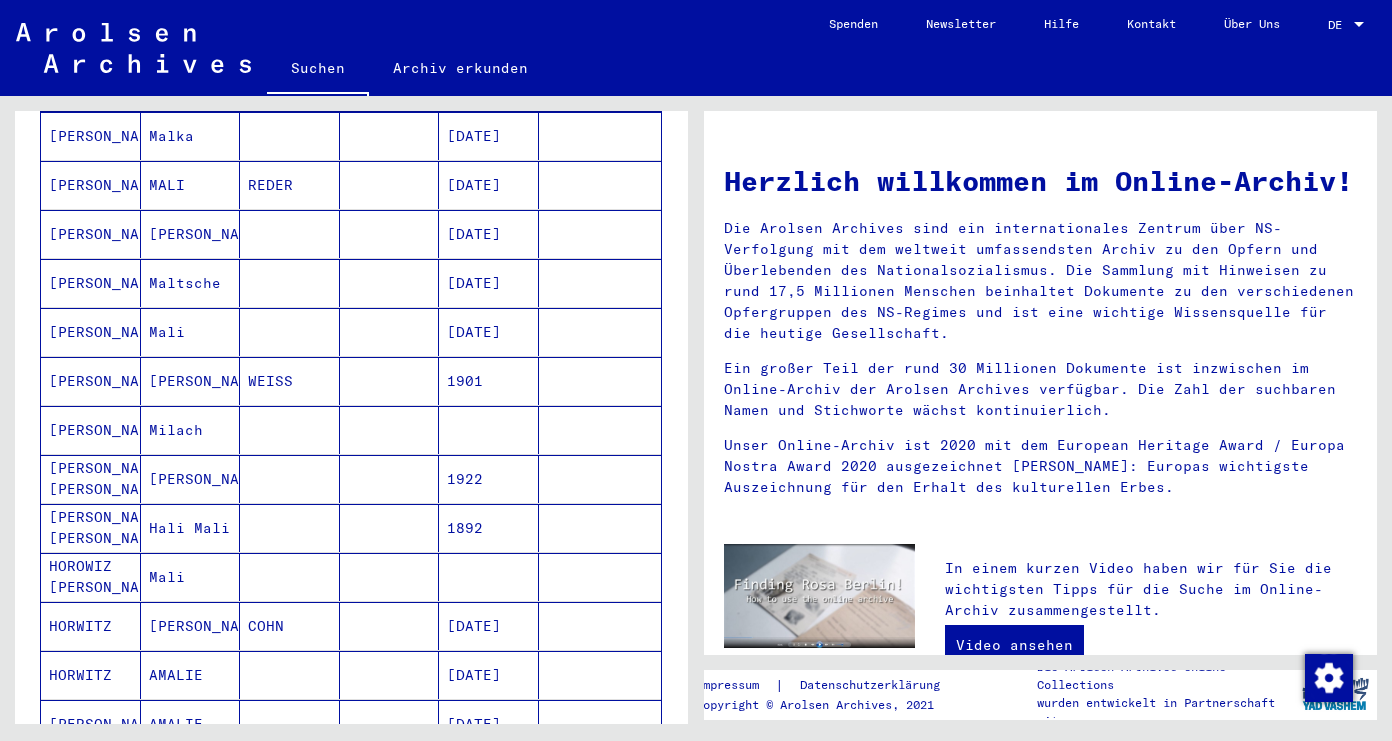 scroll, scrollTop: 320, scrollLeft: 0, axis: vertical 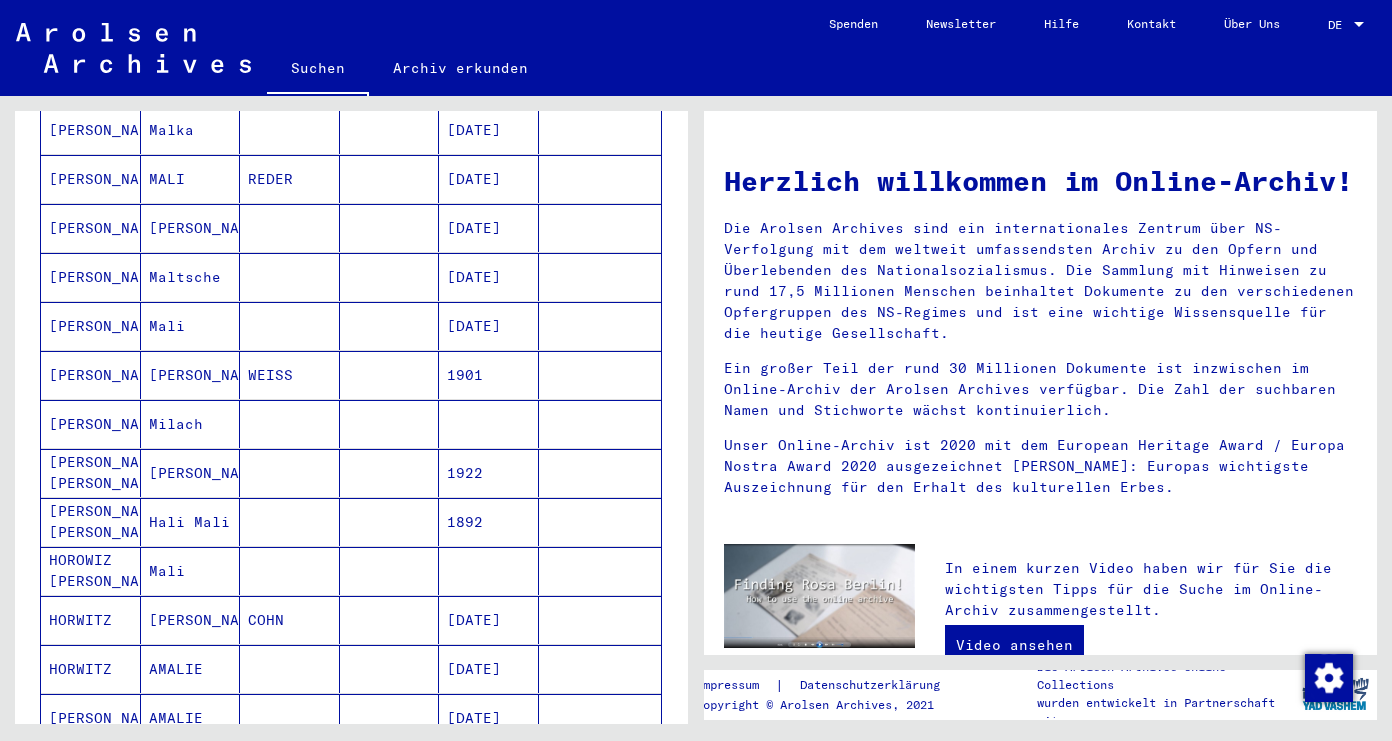 click on "[PERSON_NAME]" at bounding box center (91, 375) 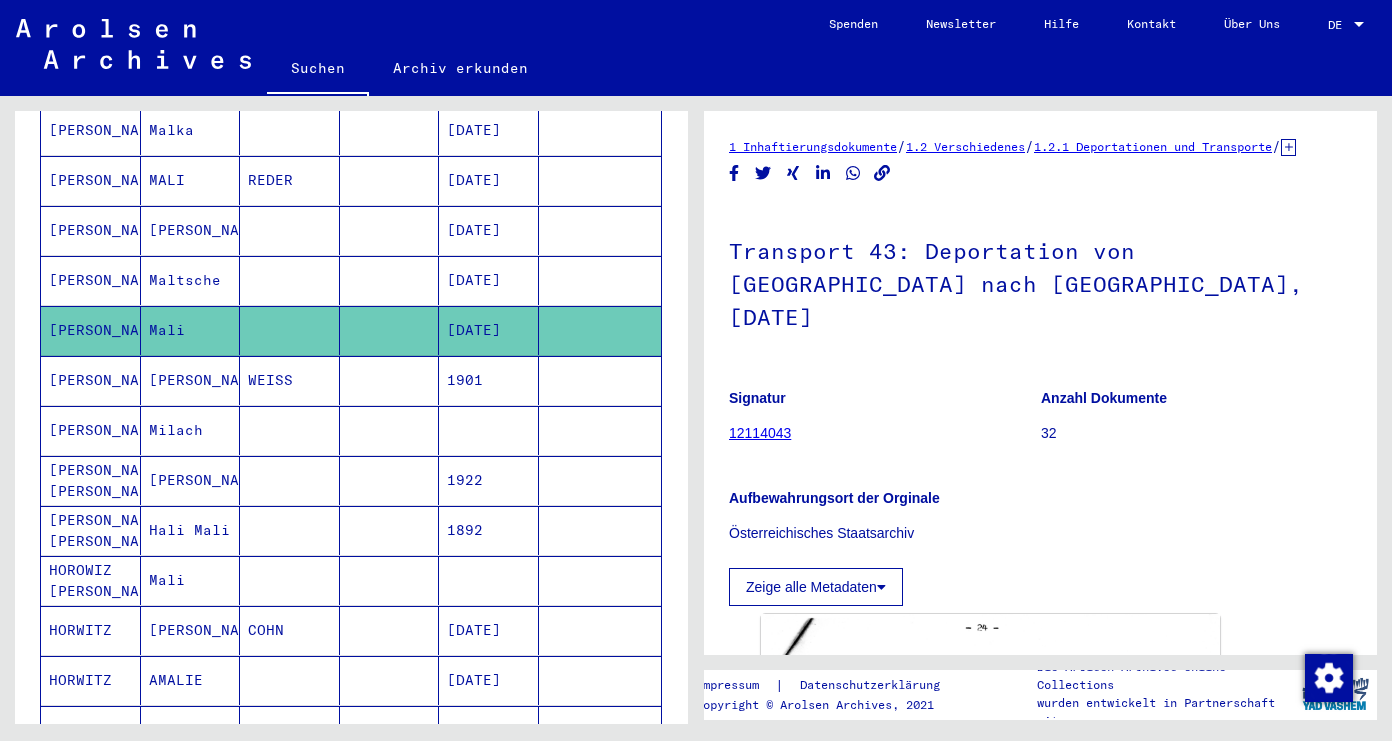scroll, scrollTop: 0, scrollLeft: 0, axis: both 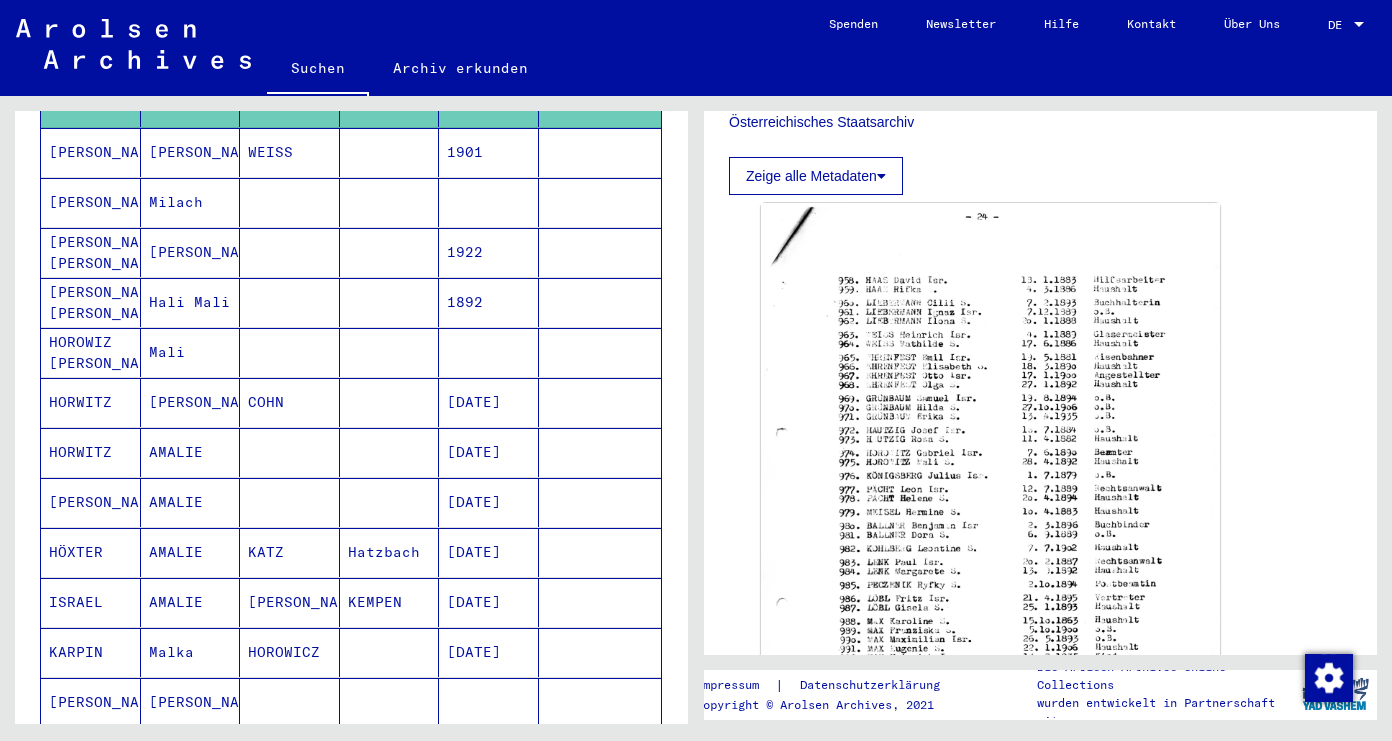 click on "[PERSON_NAME] [PERSON_NAME]" at bounding box center [91, 352] 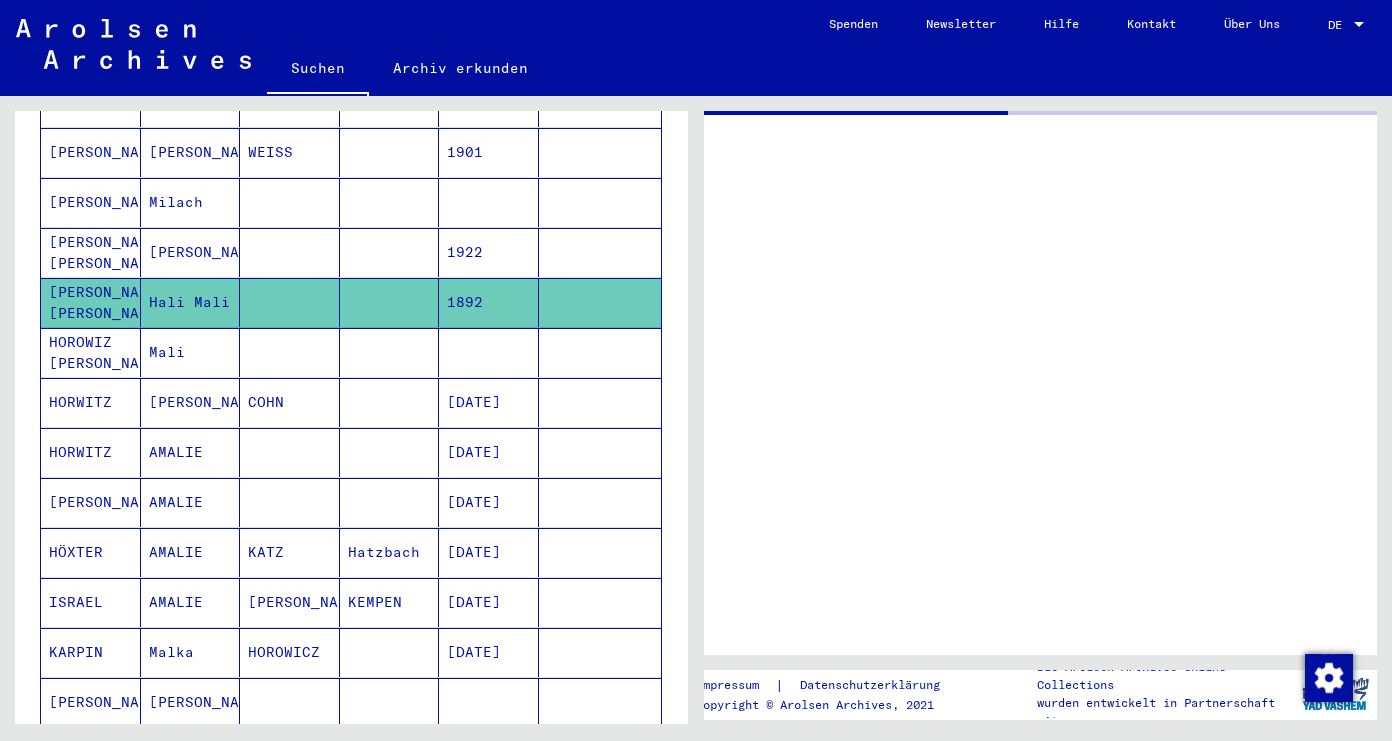 scroll, scrollTop: 0, scrollLeft: 0, axis: both 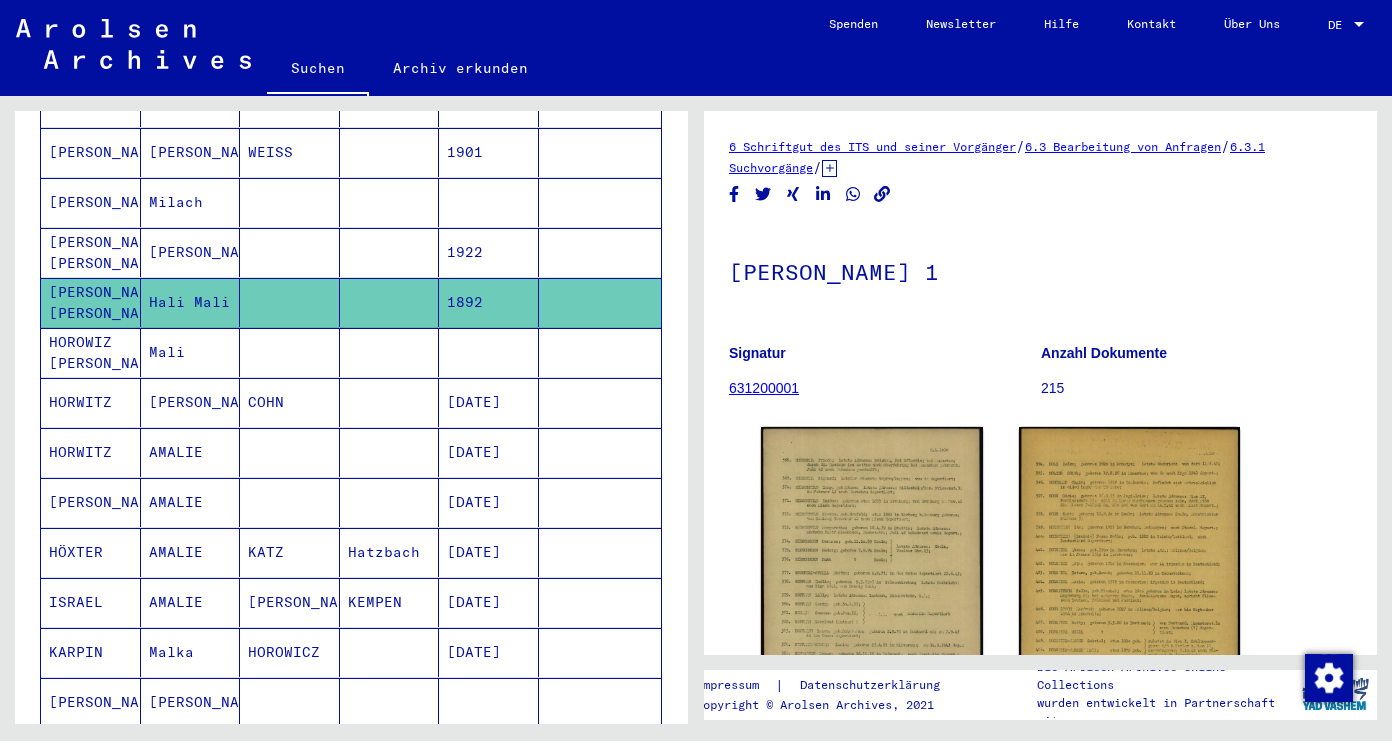 click on "HOROWIZ [PERSON_NAME]" at bounding box center [91, 402] 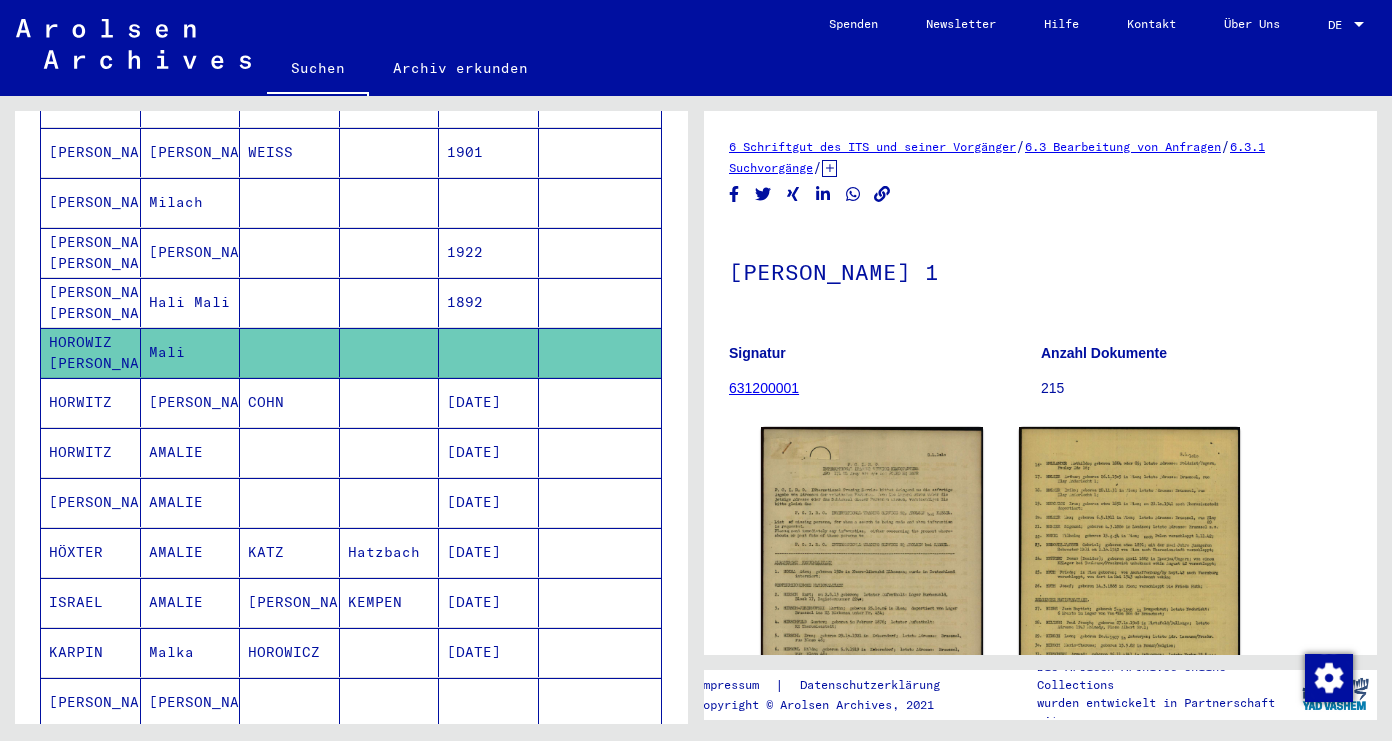 scroll, scrollTop: 0, scrollLeft: 0, axis: both 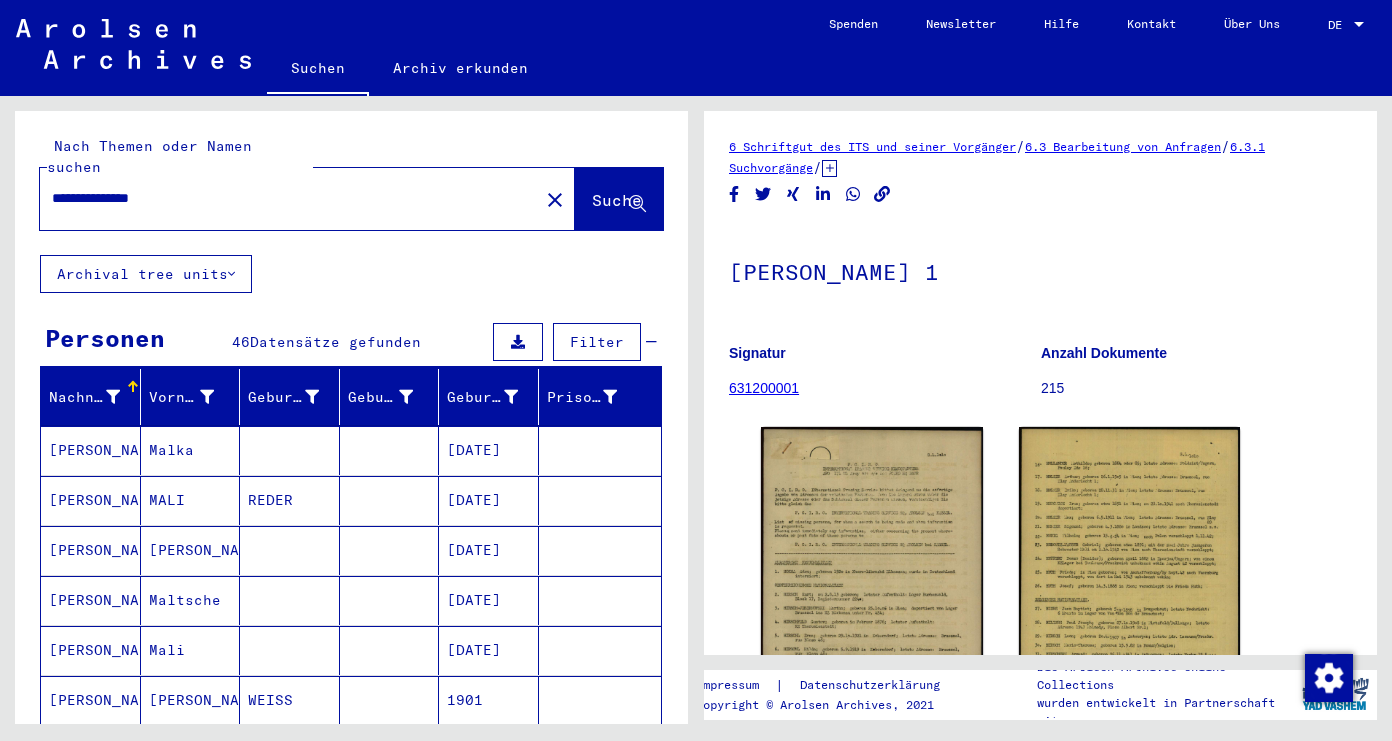 drag, startPoint x: 172, startPoint y: 171, endPoint x: 64, endPoint y: 174, distance: 108.04166 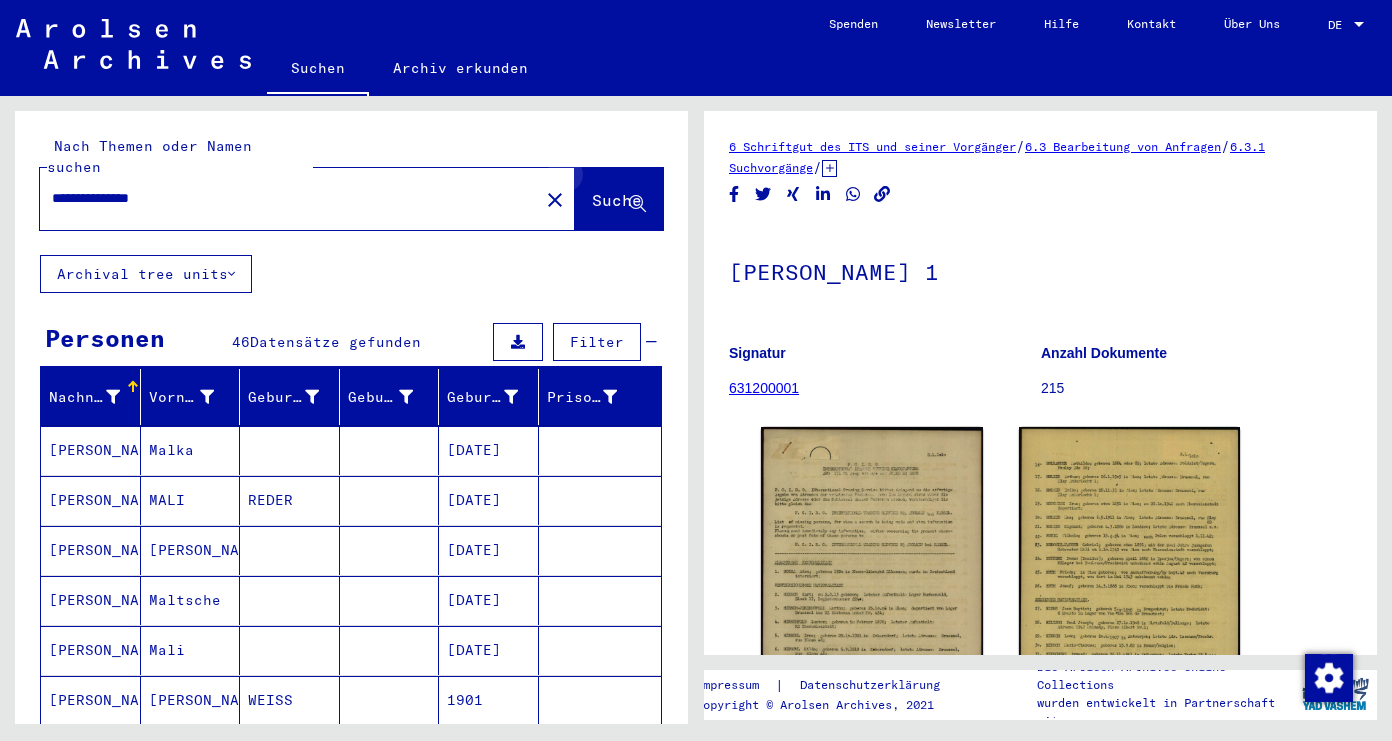 click 